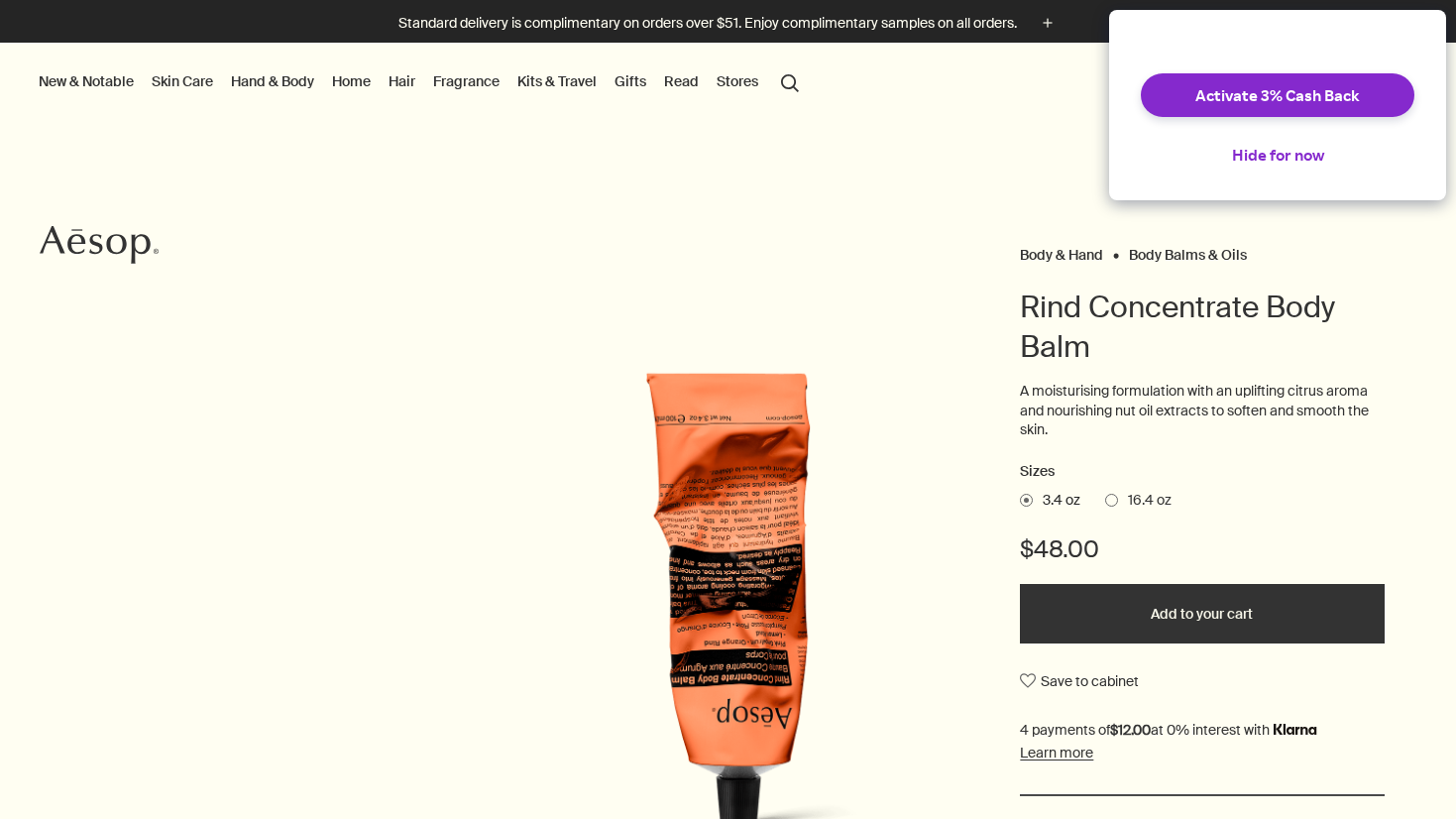 scroll, scrollTop: 0, scrollLeft: 0, axis: both 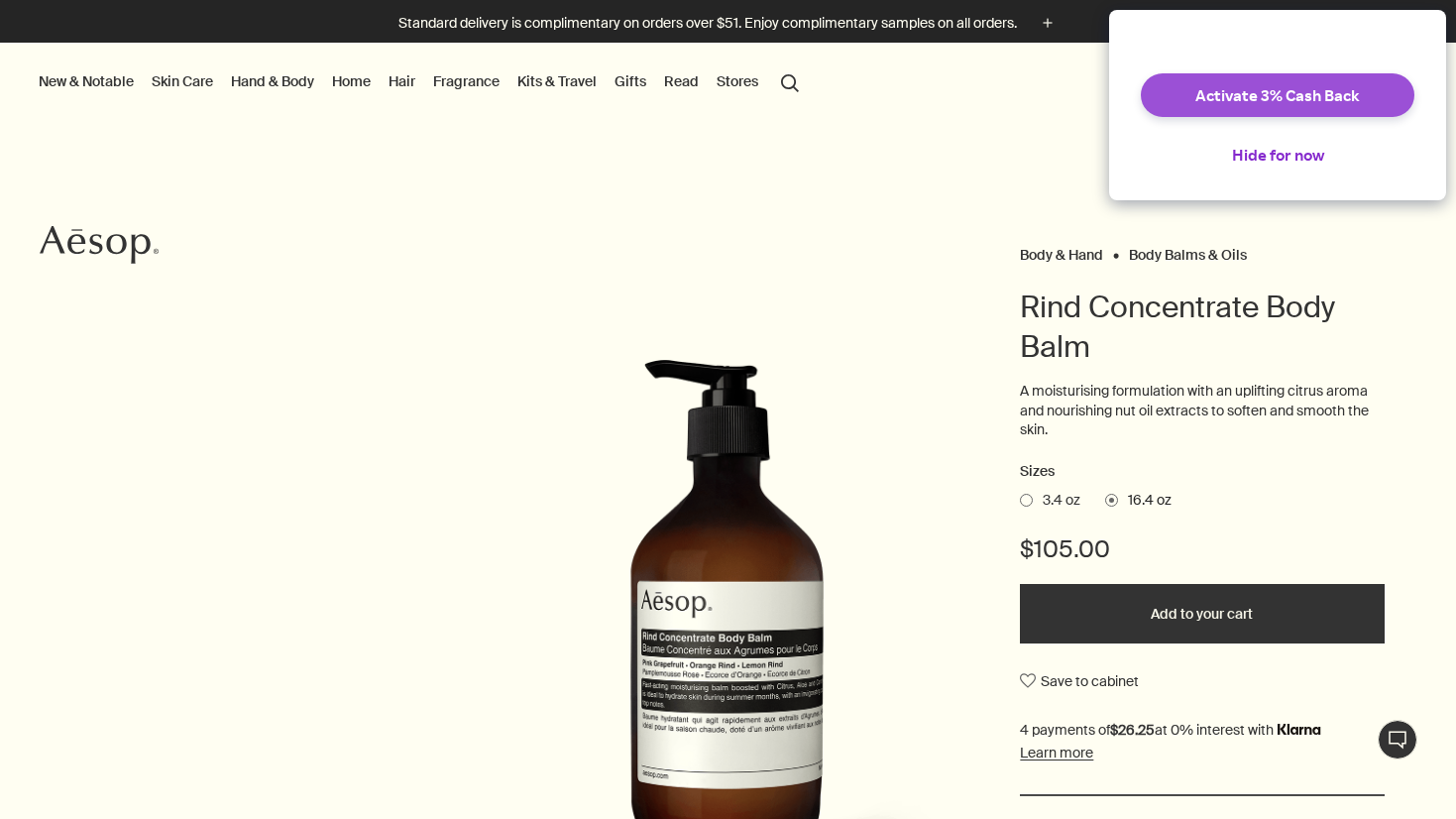 click on "Activate 3% Cash Back" at bounding box center (1278, 95) 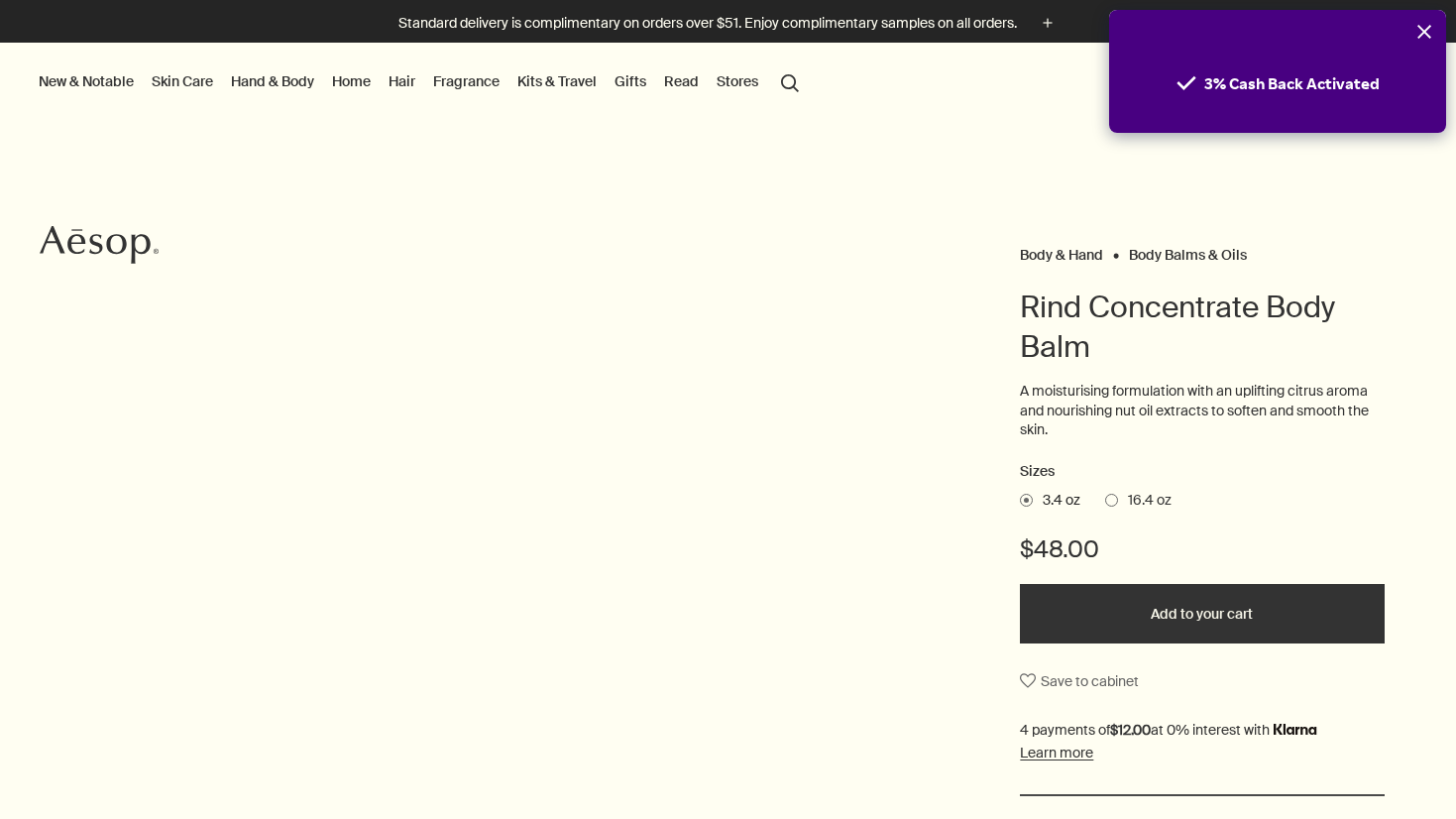 scroll, scrollTop: 0, scrollLeft: 0, axis: both 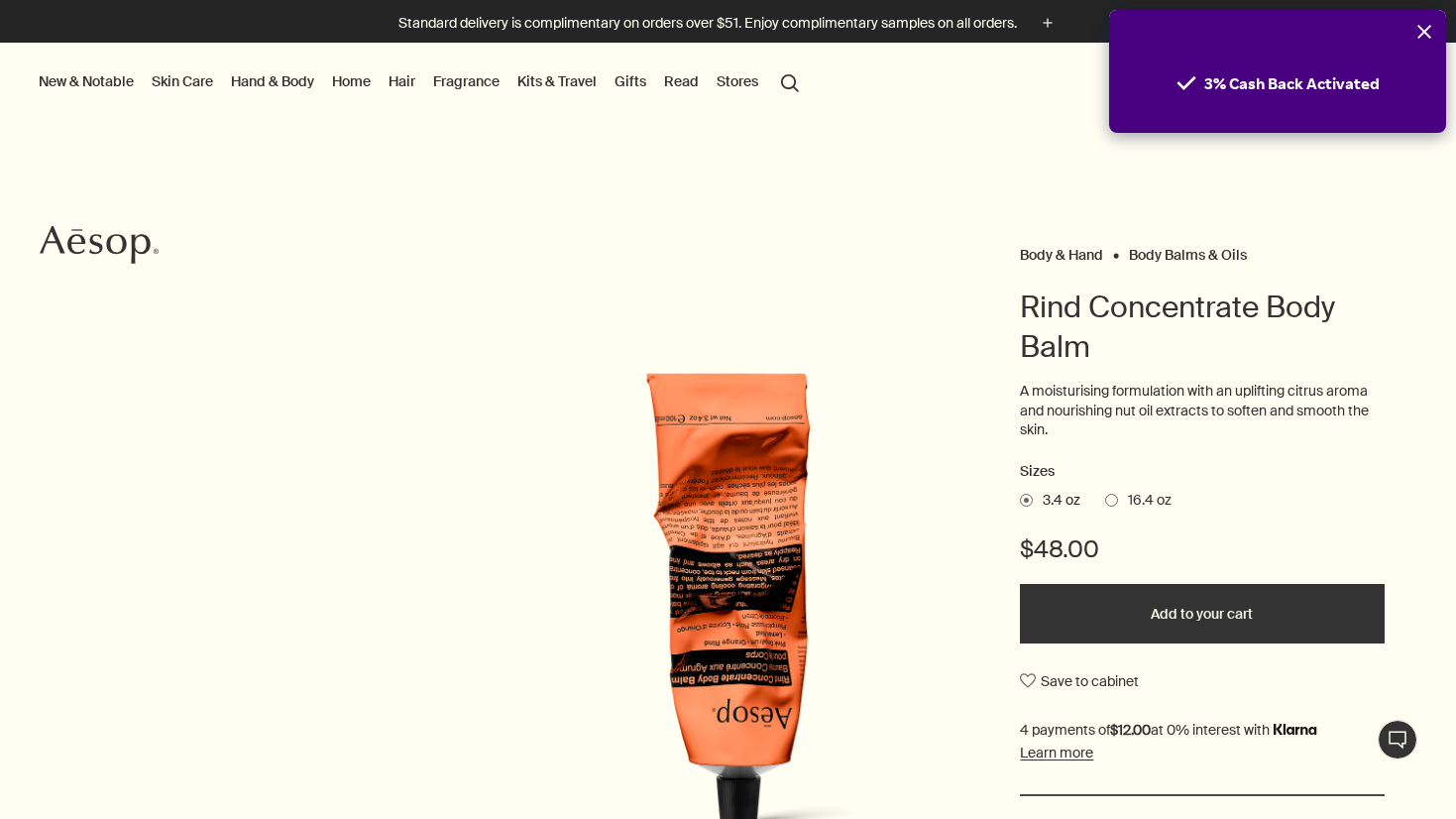 click 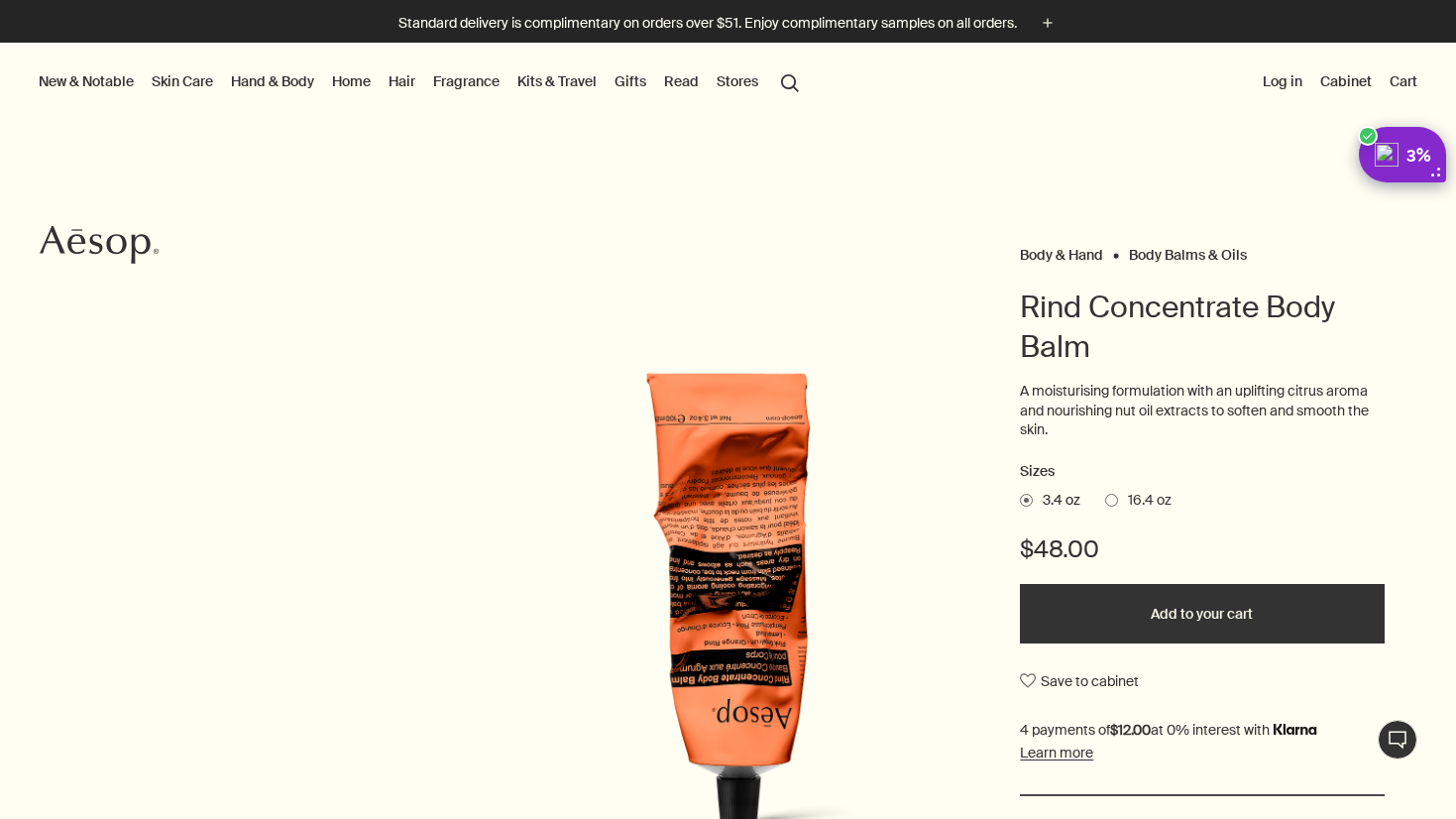 click on "Log in" at bounding box center [1283, 81] 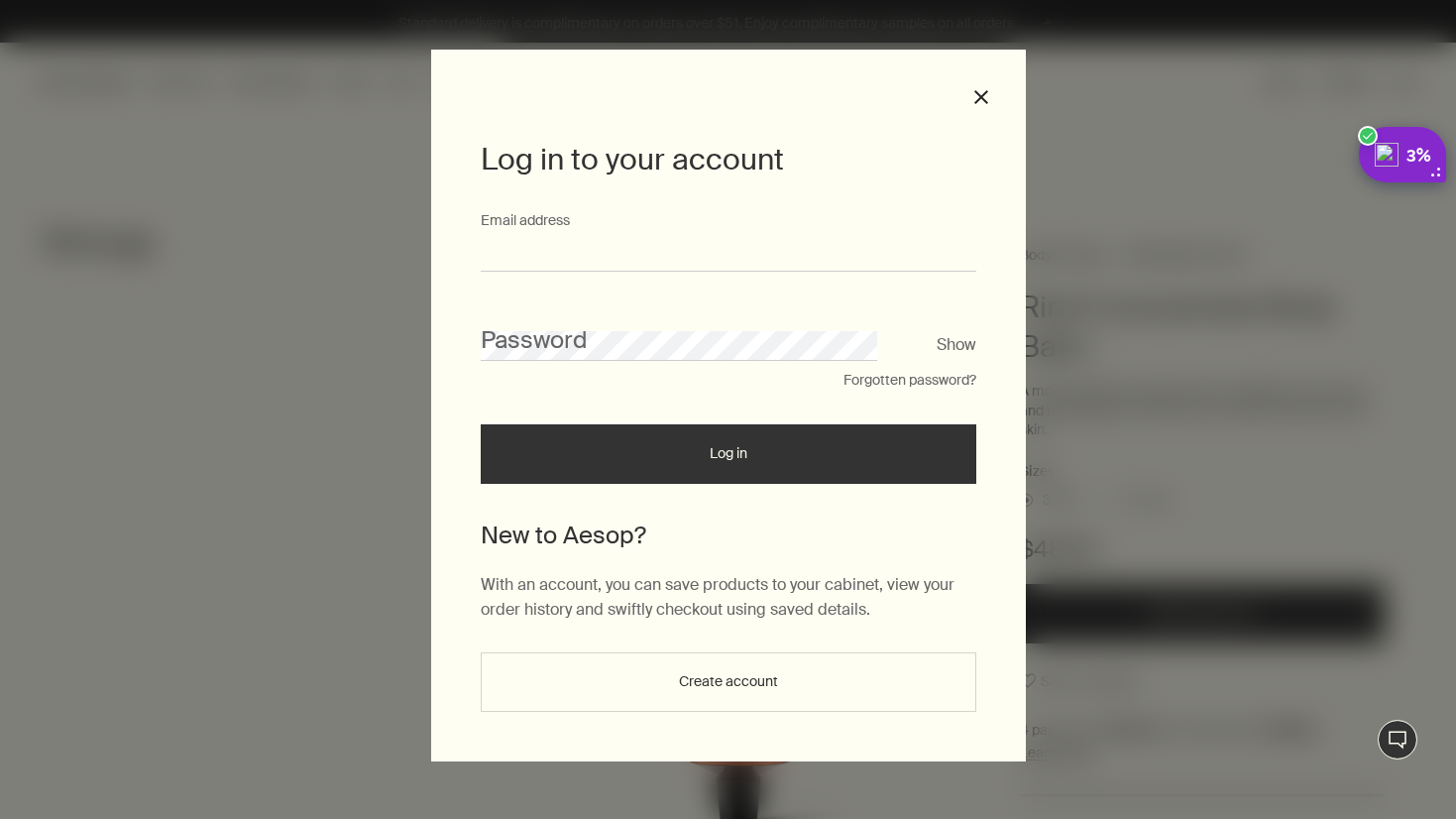 click on "Email address" at bounding box center (728, 253) 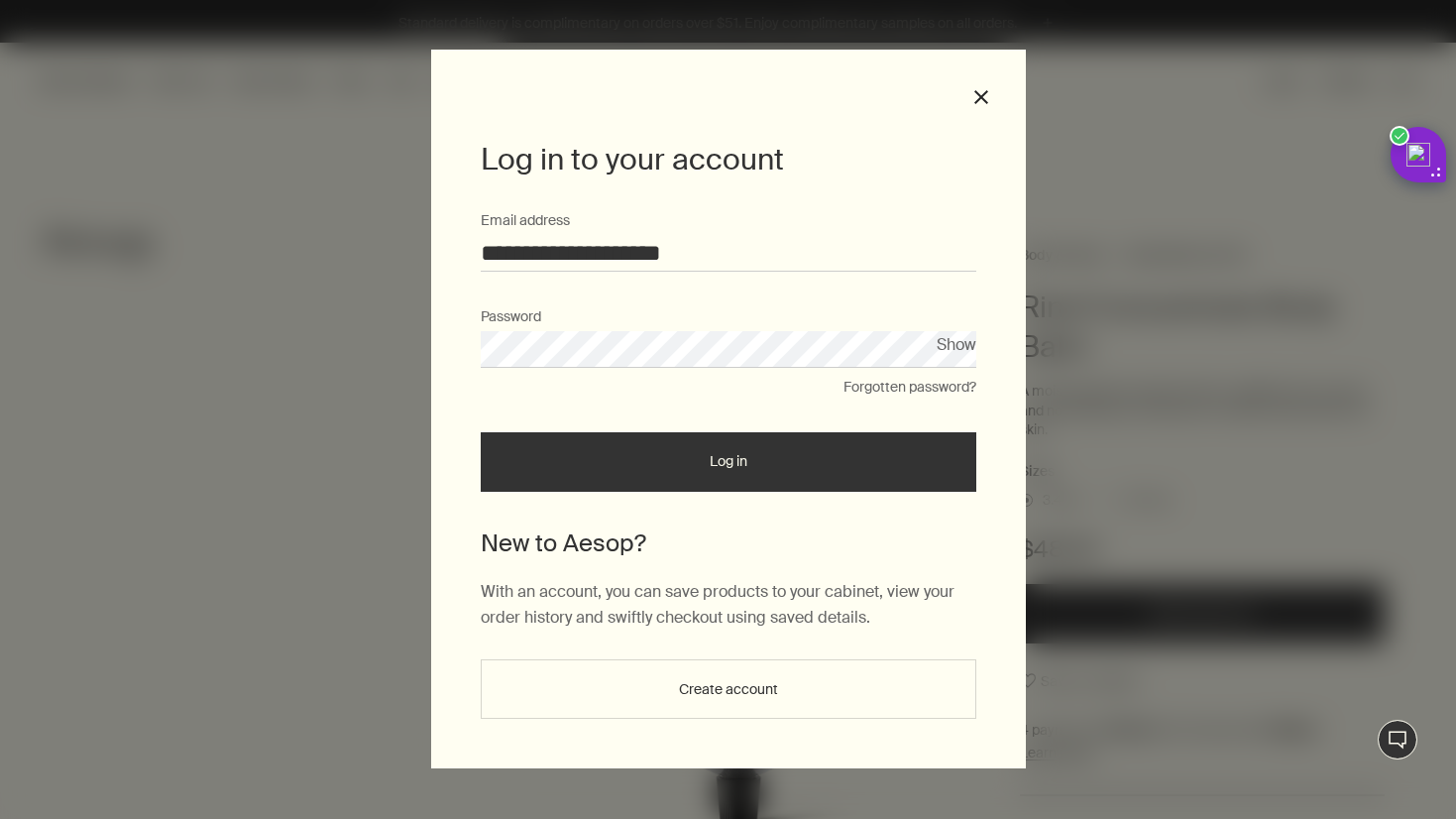 click on "Log in" at bounding box center [728, 462] 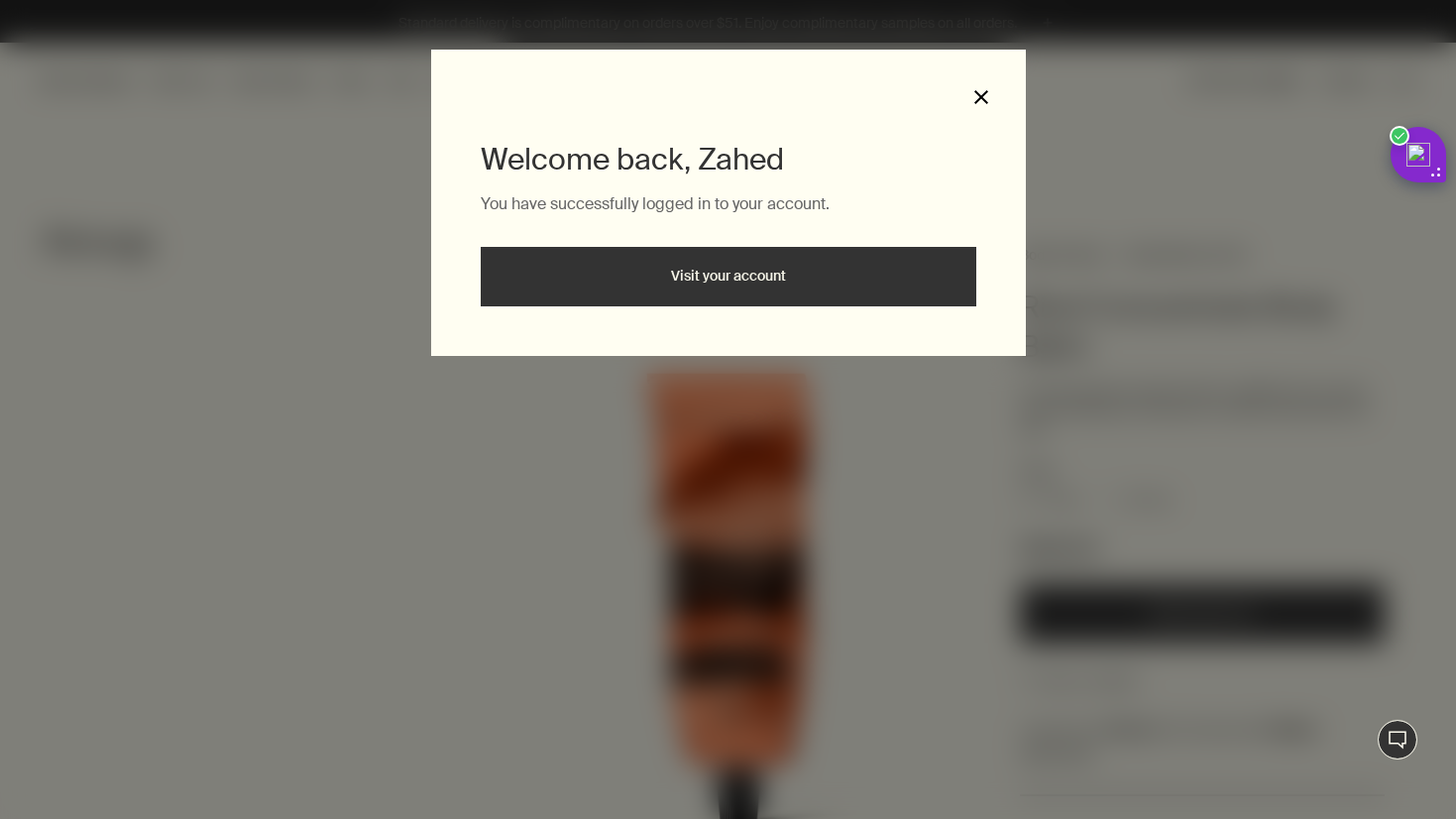 click on "close" at bounding box center (981, 97) 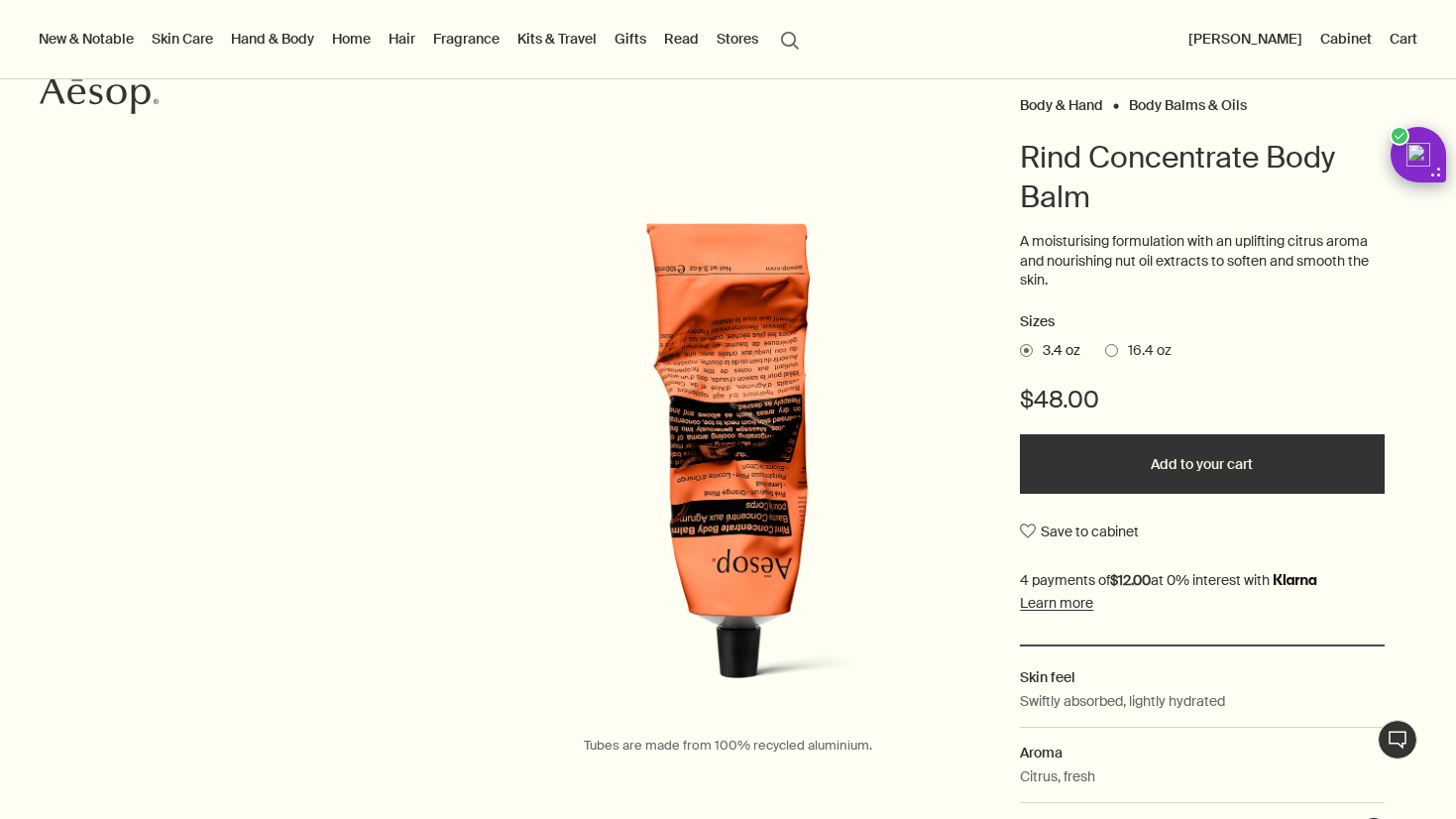 scroll, scrollTop: 155, scrollLeft: 0, axis: vertical 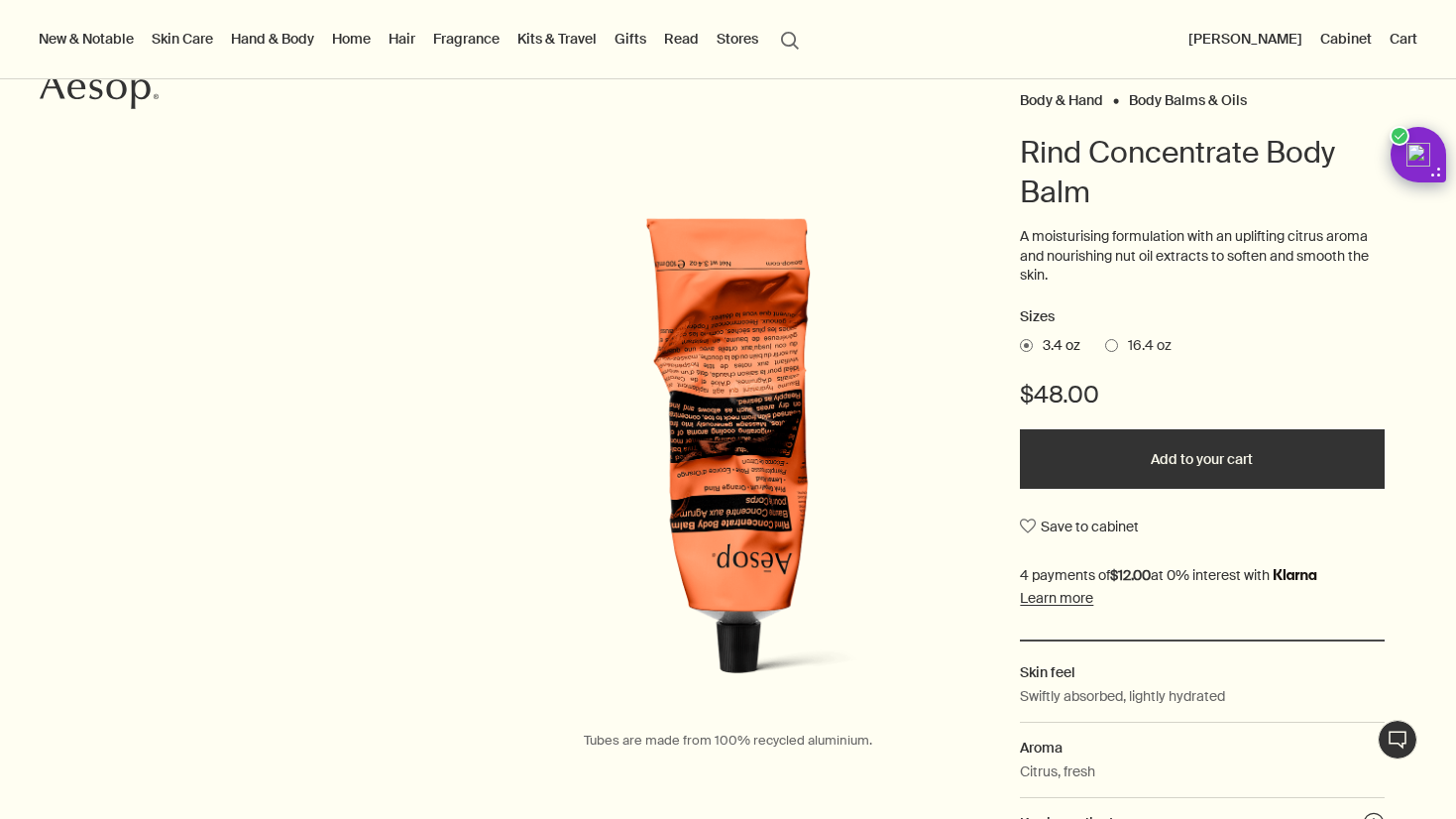 click on "16.4 oz" at bounding box center (1145, 346) 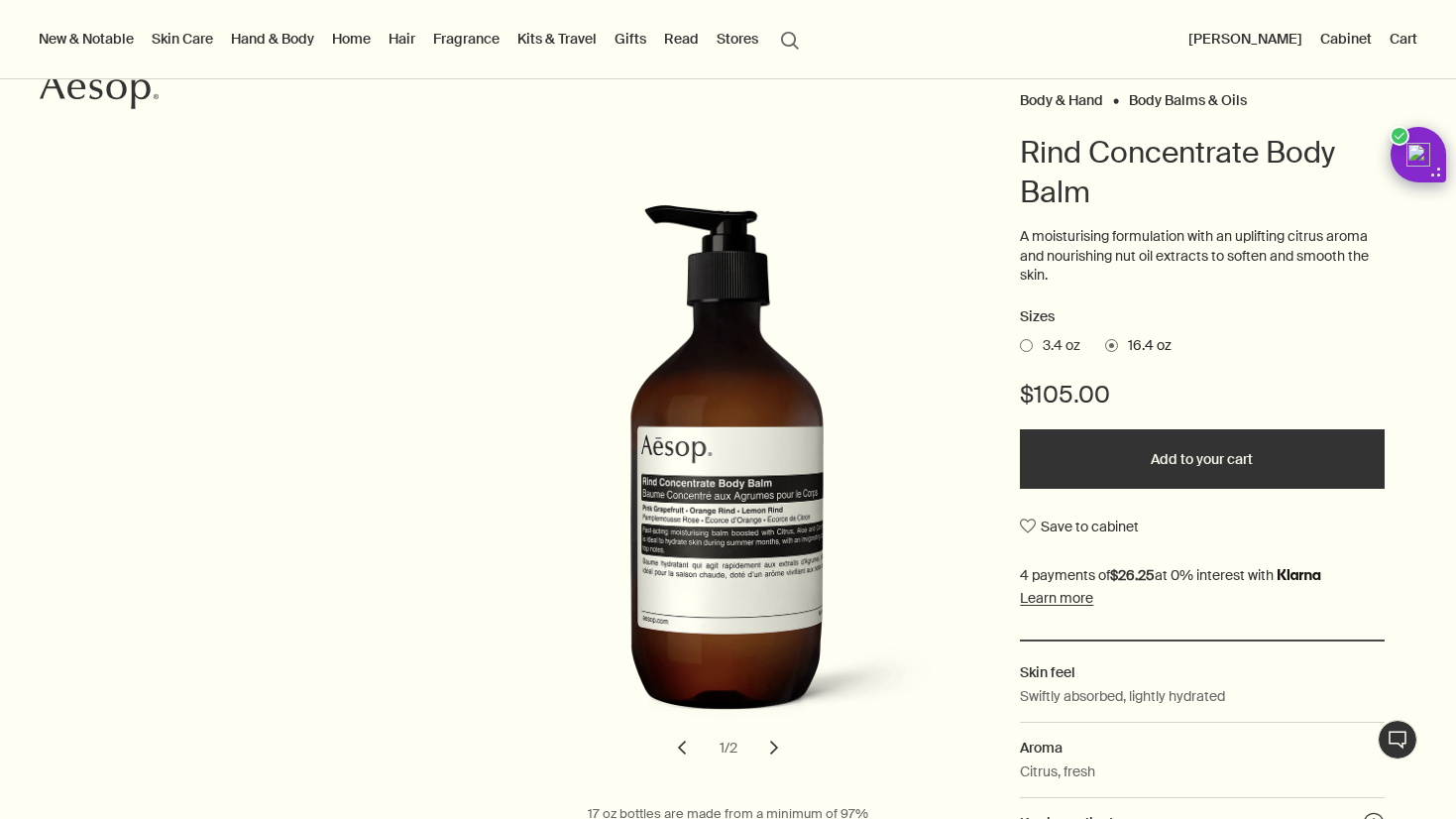click on "Add to your cart" at bounding box center [1201, 459] 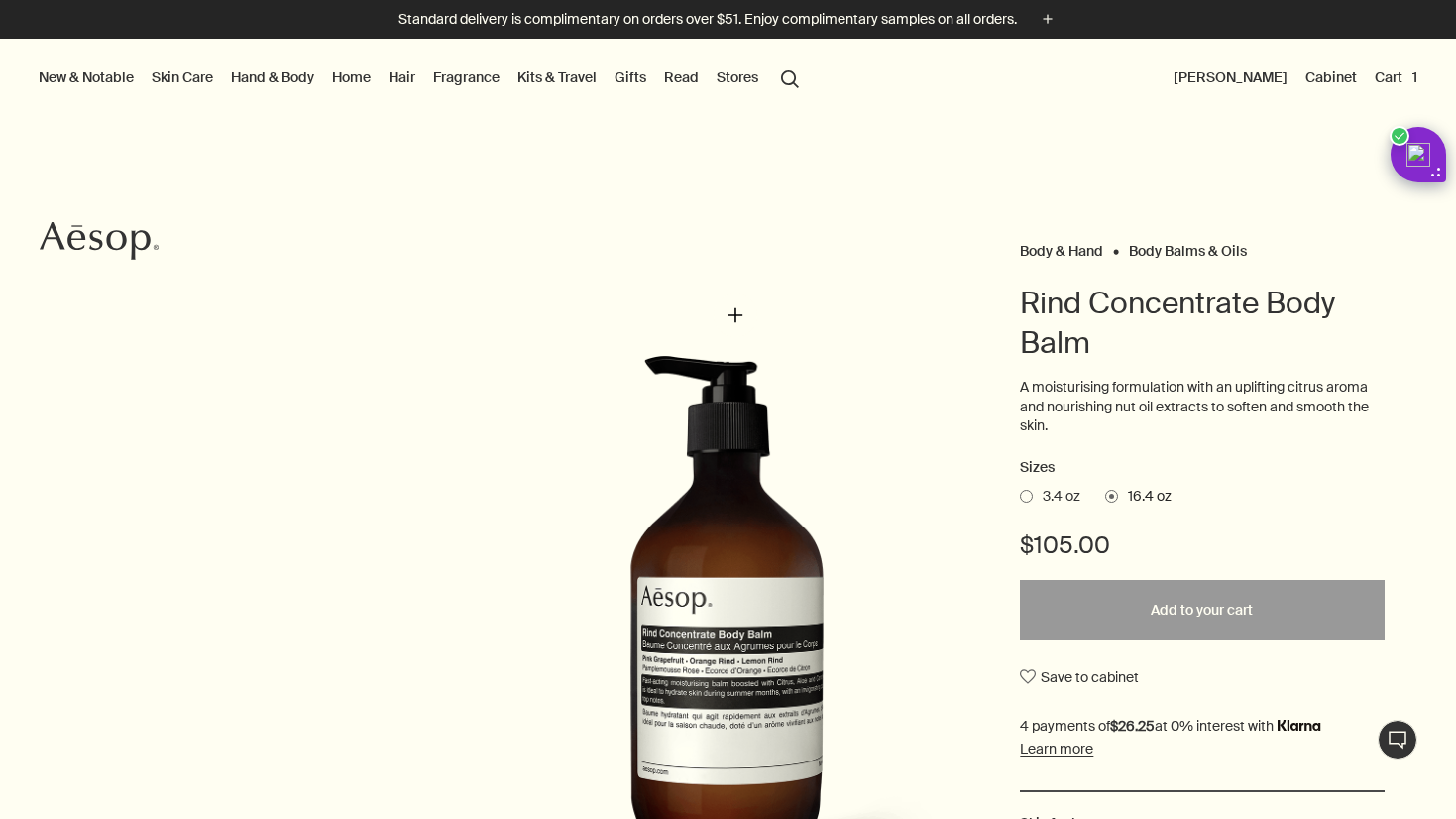 scroll, scrollTop: 0, scrollLeft: 0, axis: both 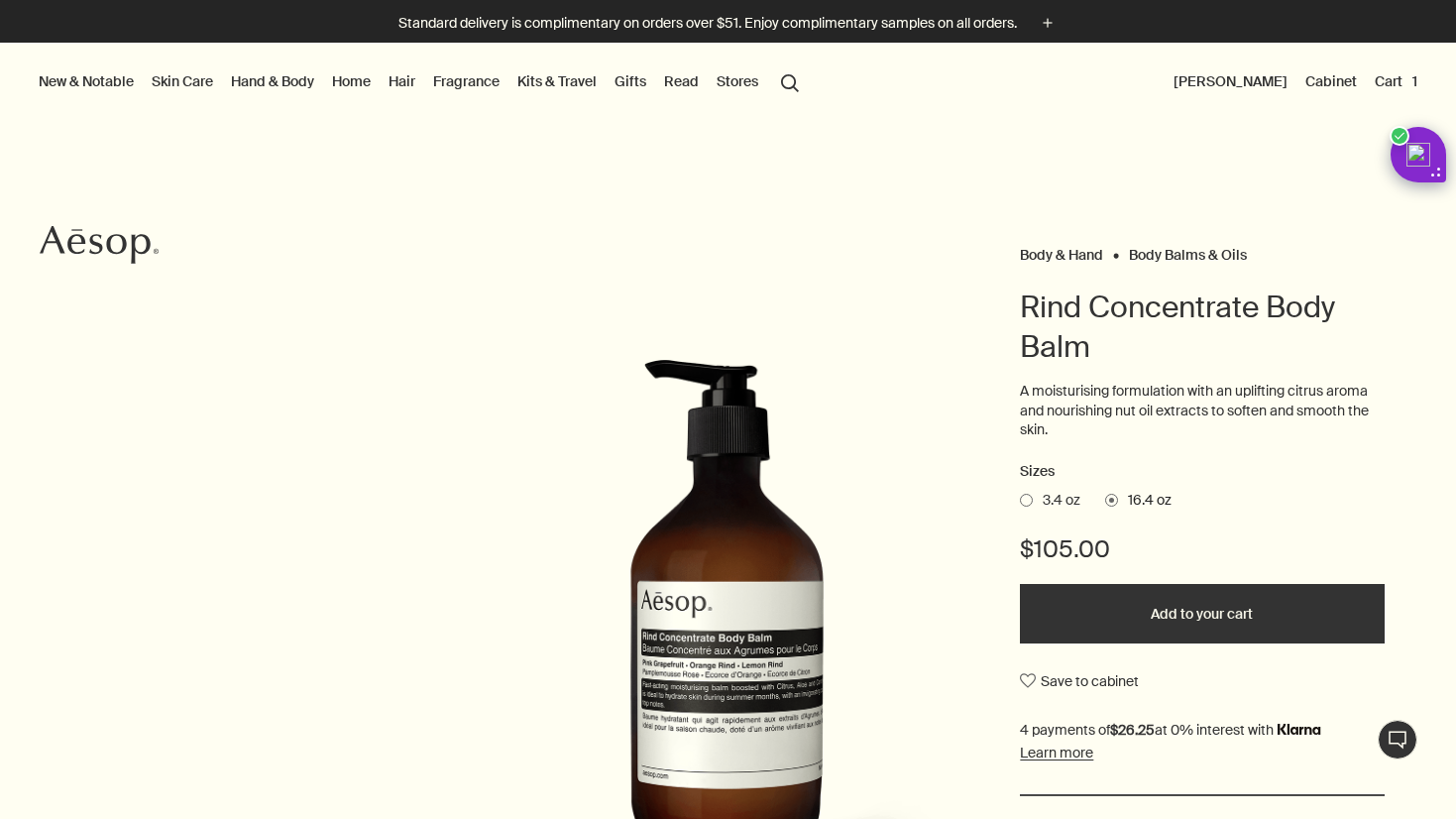 click on "Cart 1" at bounding box center [1396, 81] 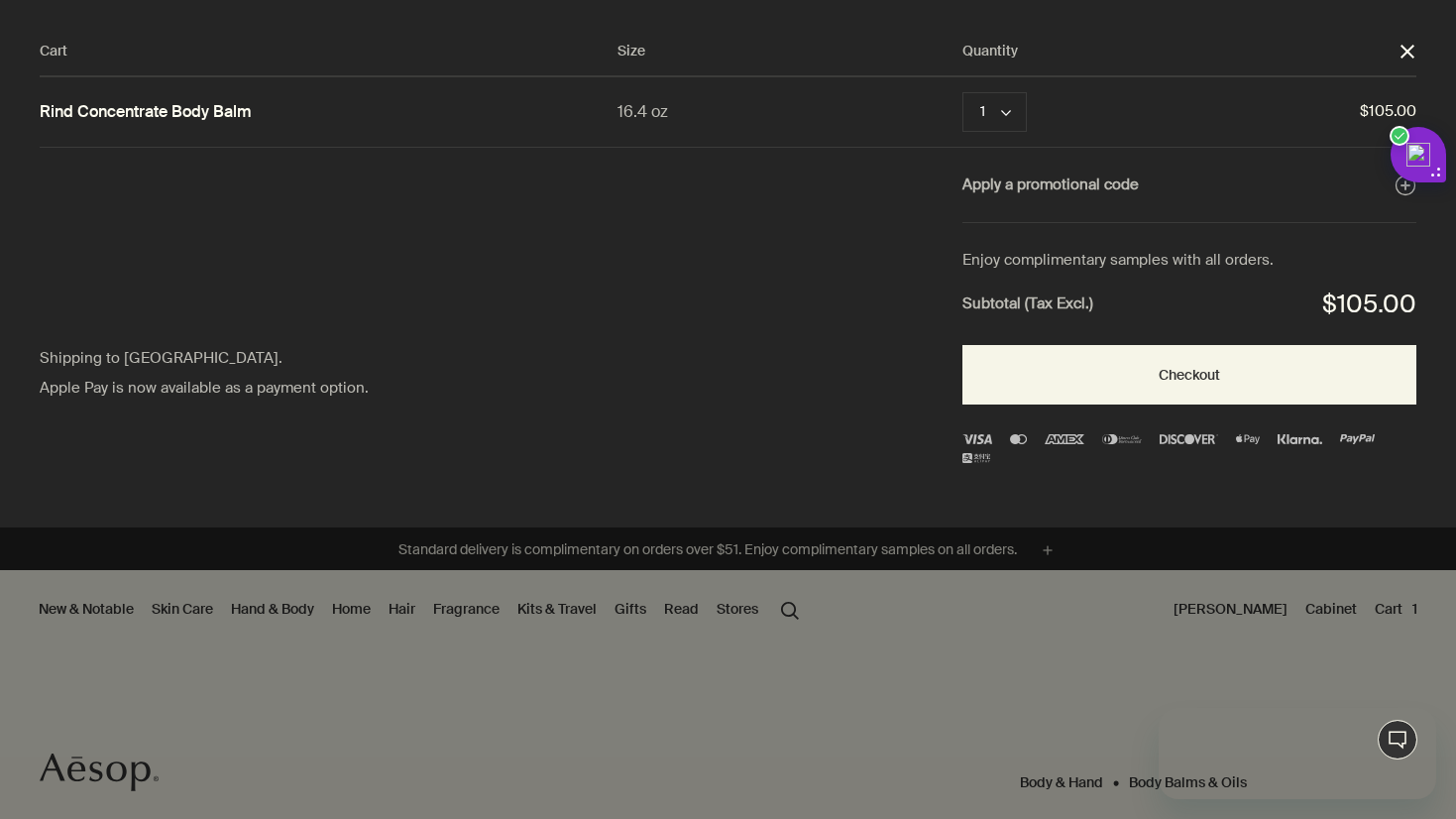 scroll, scrollTop: 0, scrollLeft: 0, axis: both 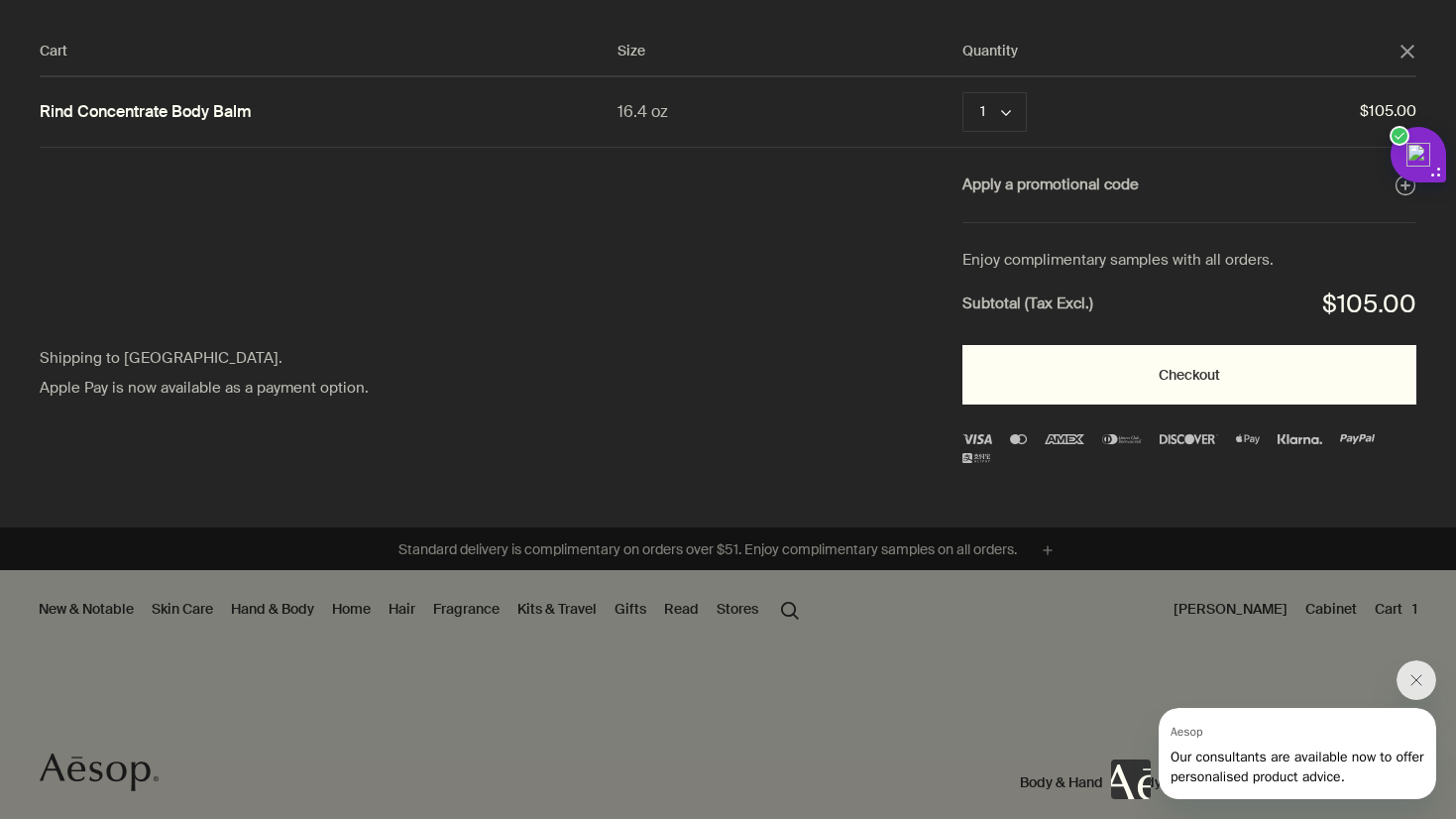 click on "Checkout" at bounding box center [1189, 375] 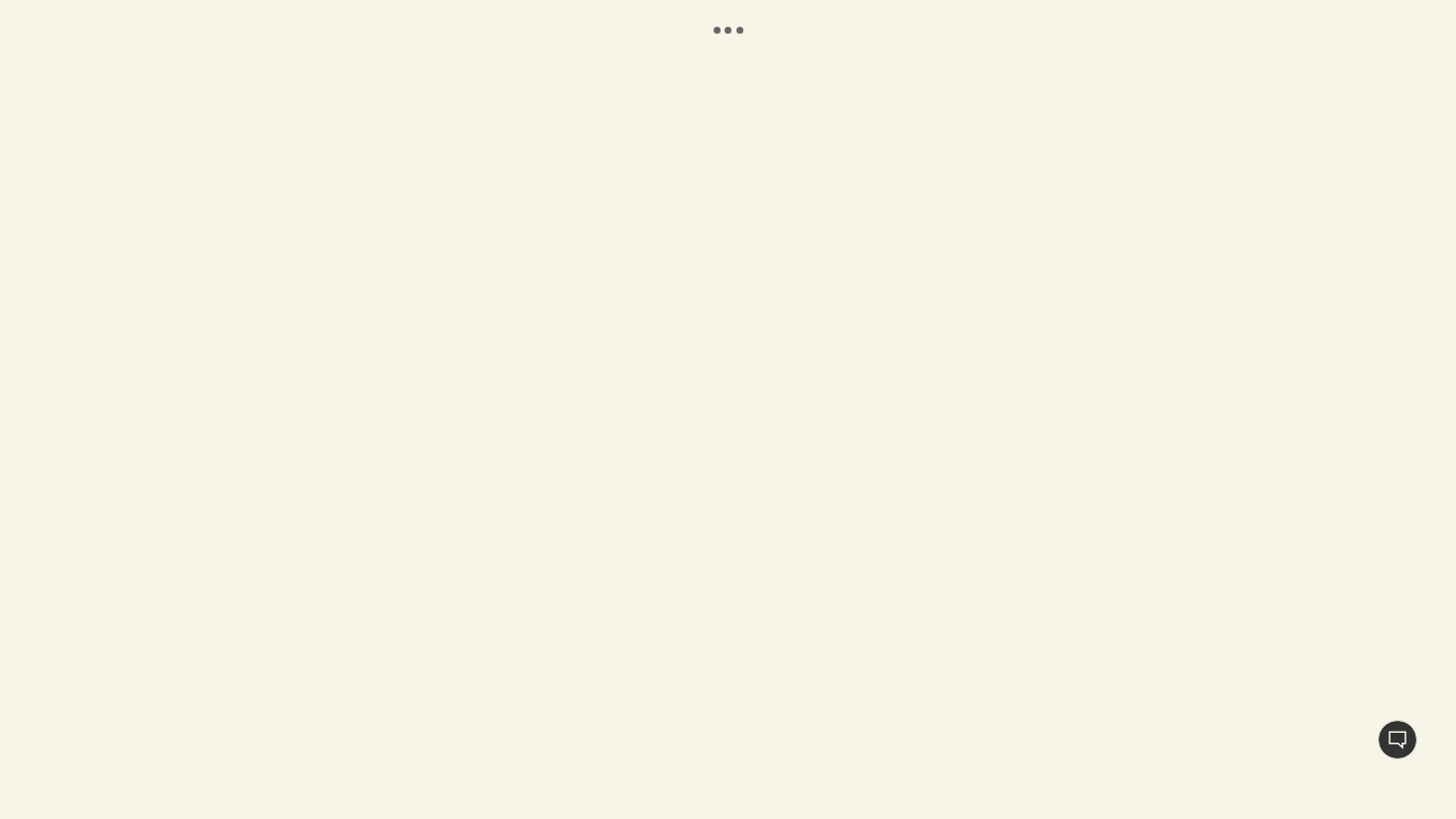 scroll, scrollTop: 0, scrollLeft: 0, axis: both 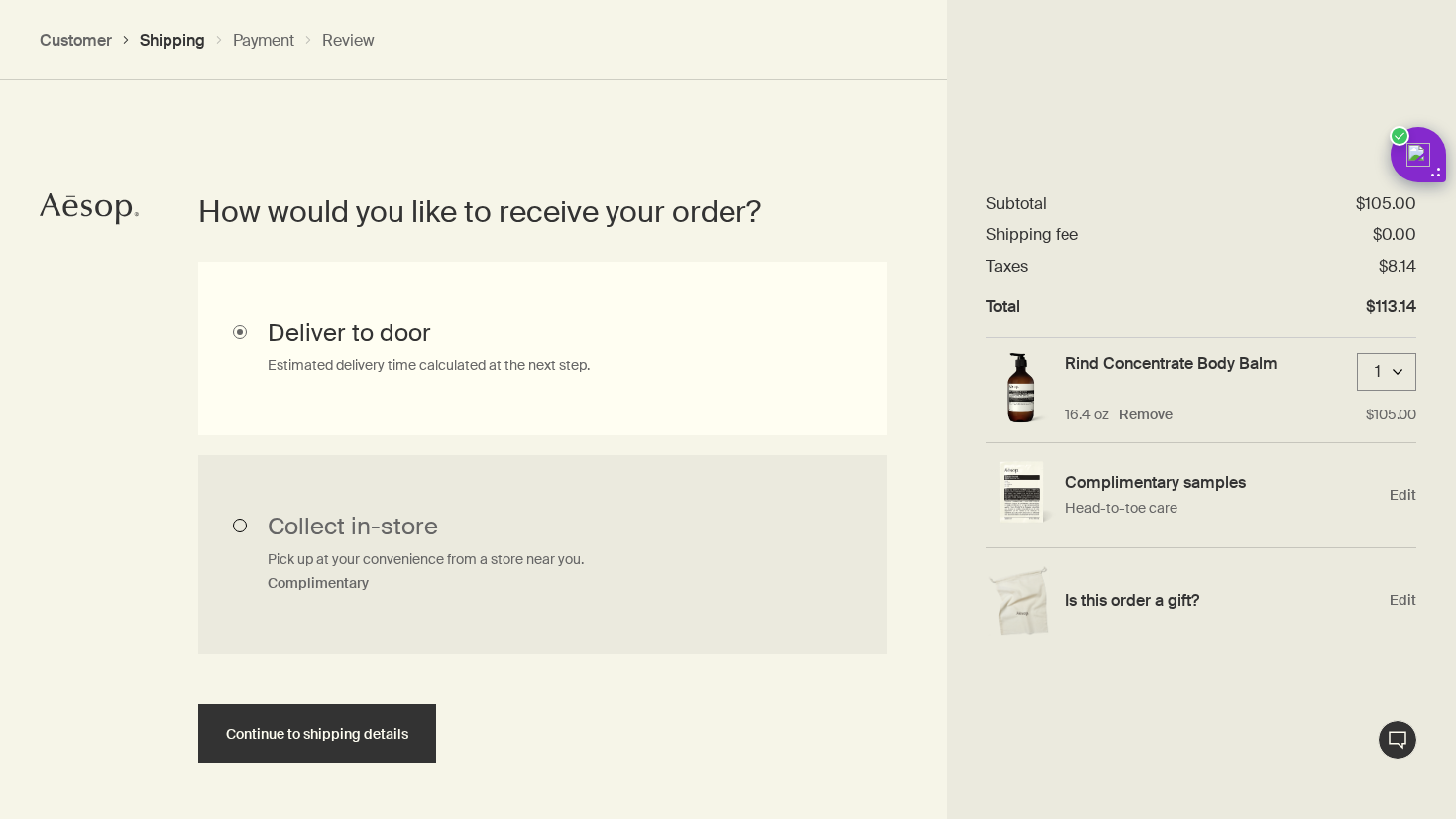 click on "Collect in-store Pick up at your convenience from a store near you. Complimentary" at bounding box center (542, 555) 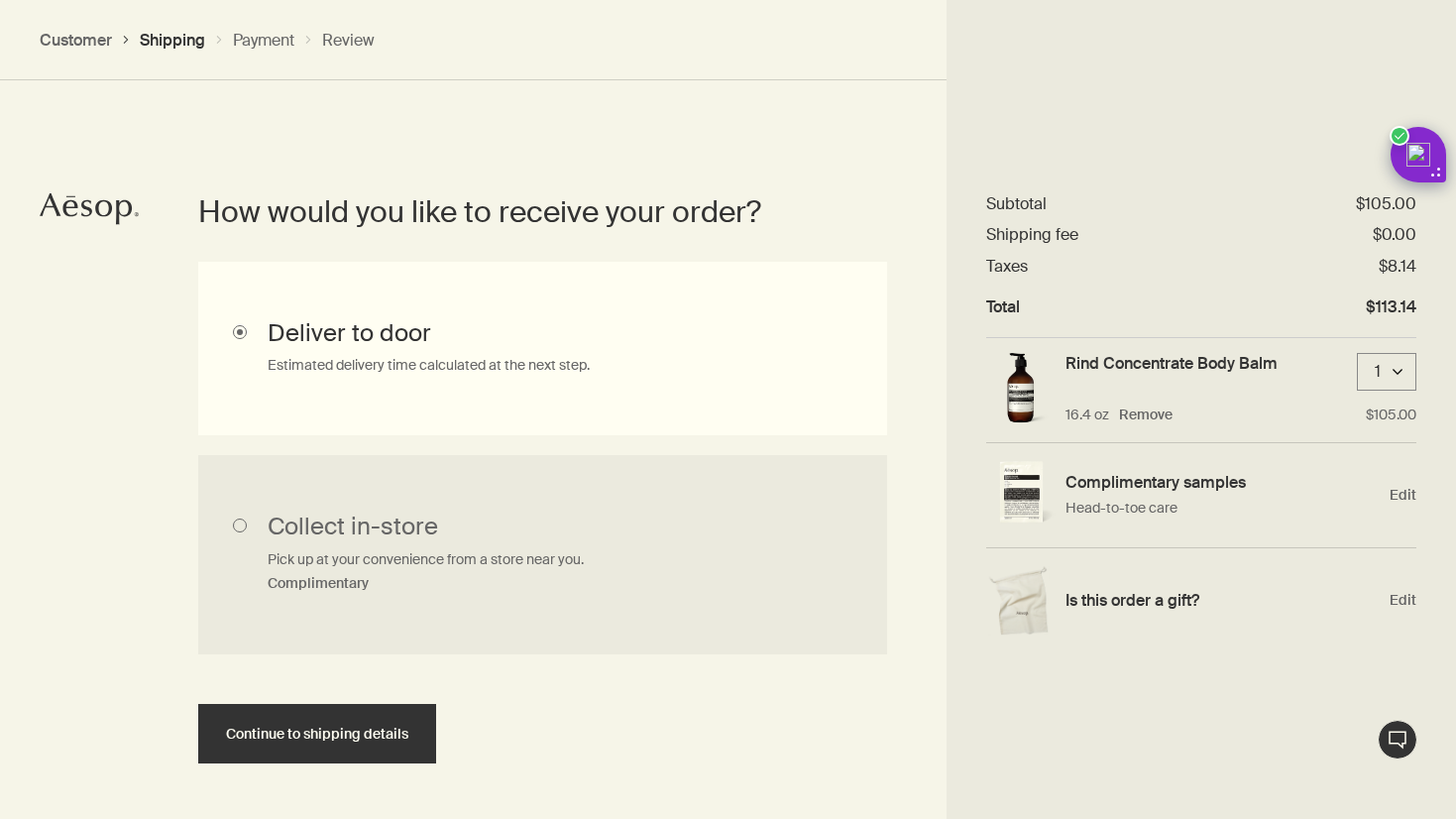 radio on "true" 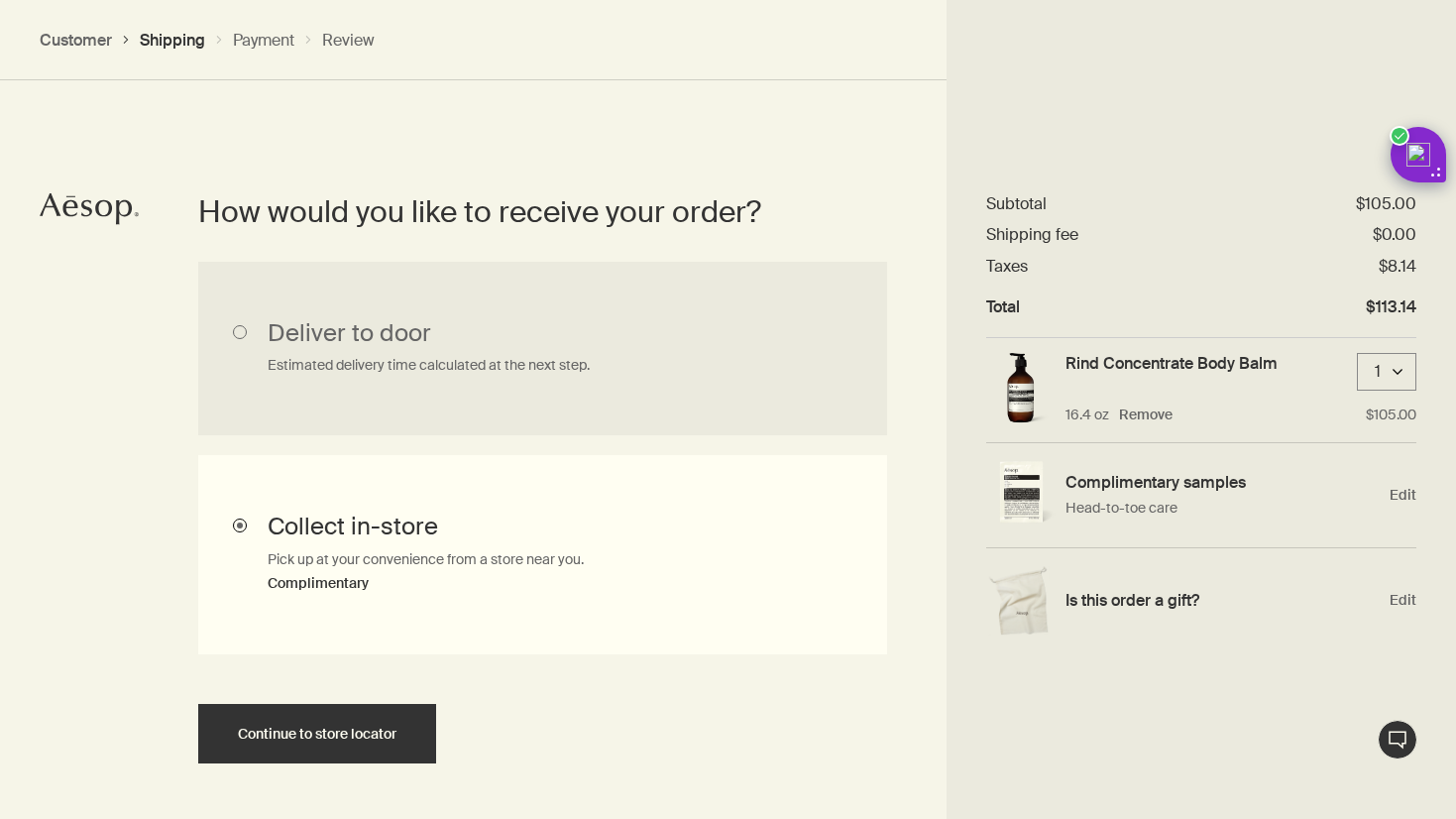 click on "Collect in-store Pick up at your convenience from a store near you. Complimentary" at bounding box center [542, 555] 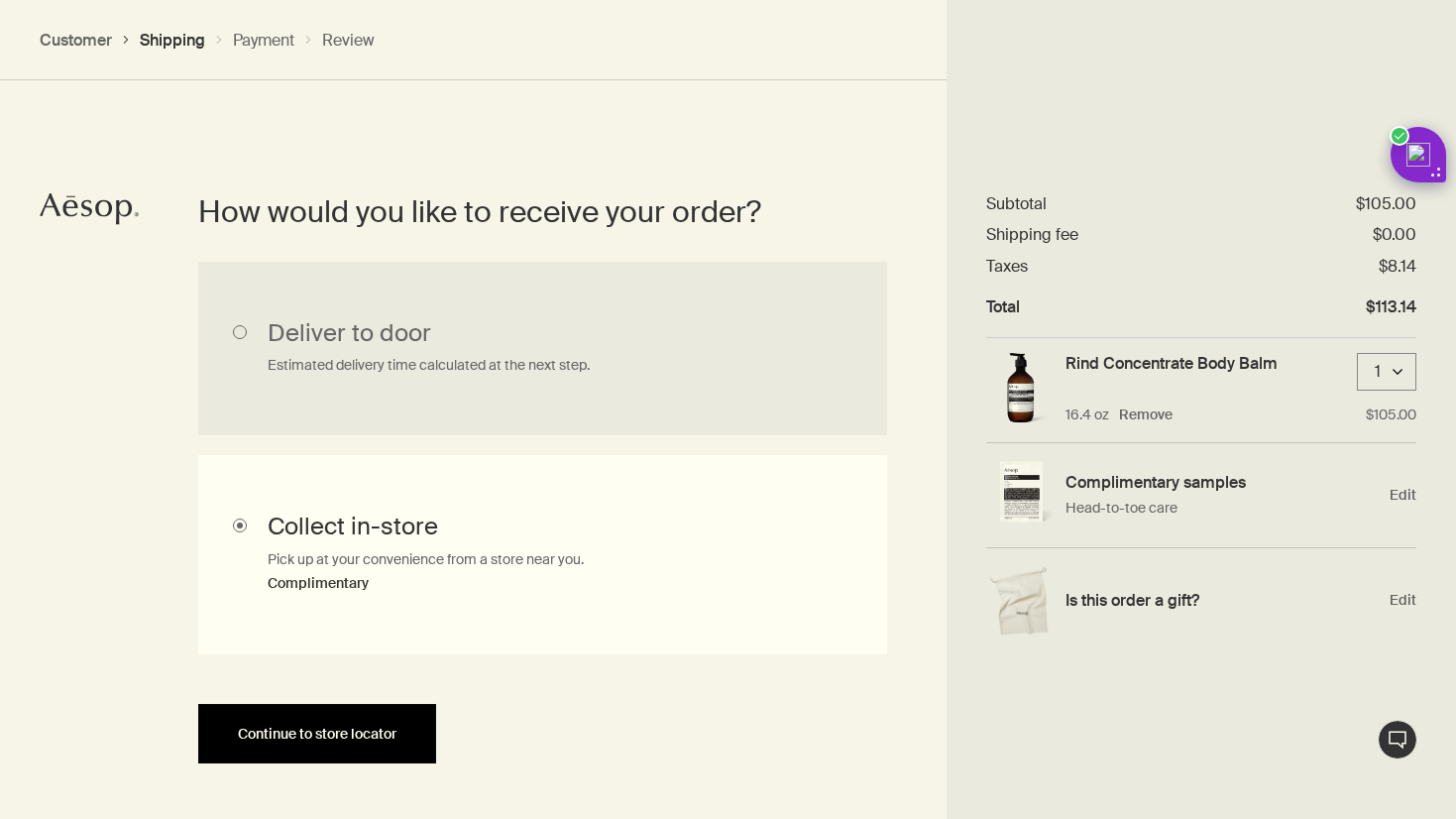 click on "Continue to store locator" at bounding box center [317, 734] 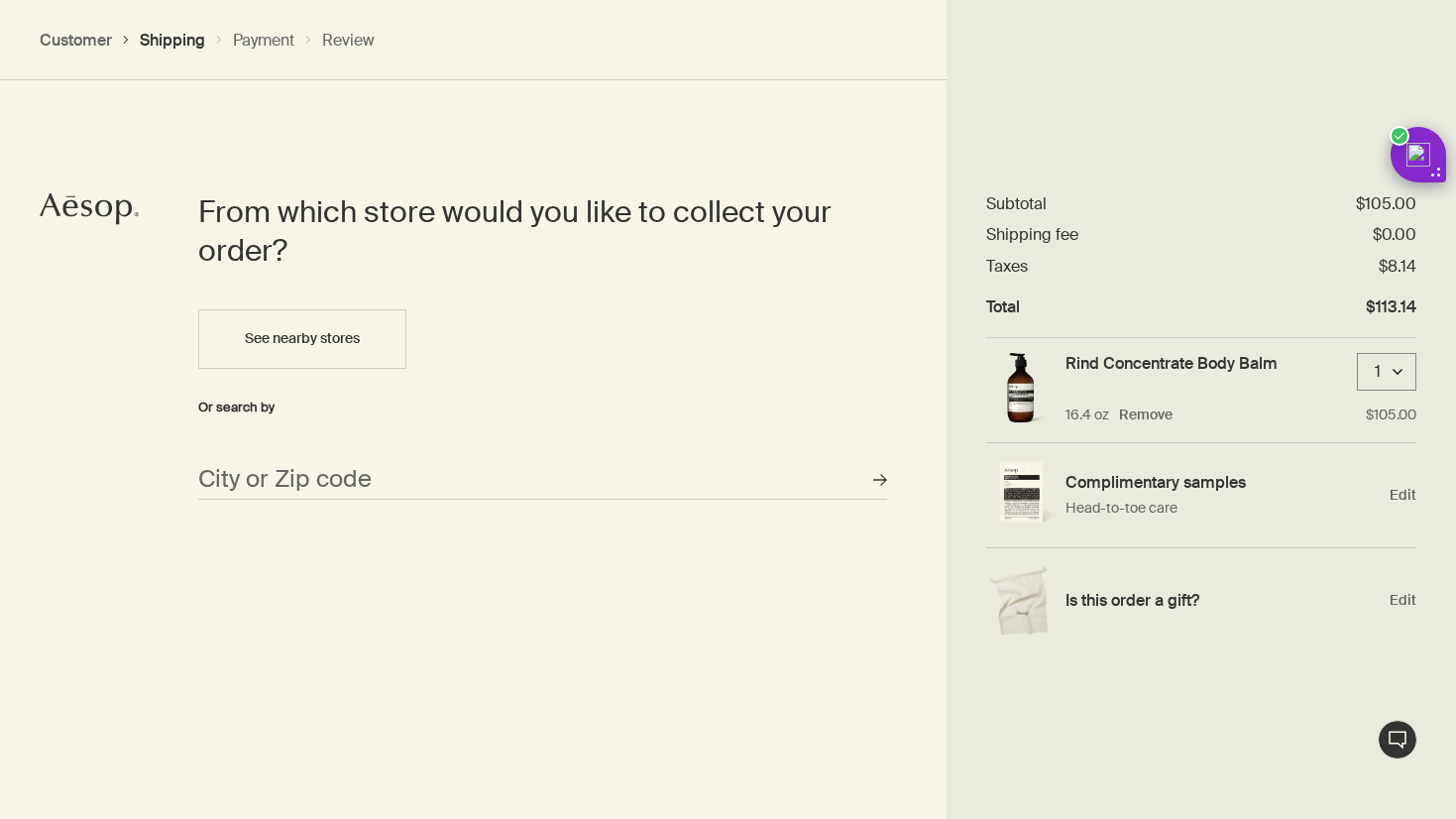 scroll, scrollTop: 858, scrollLeft: 0, axis: vertical 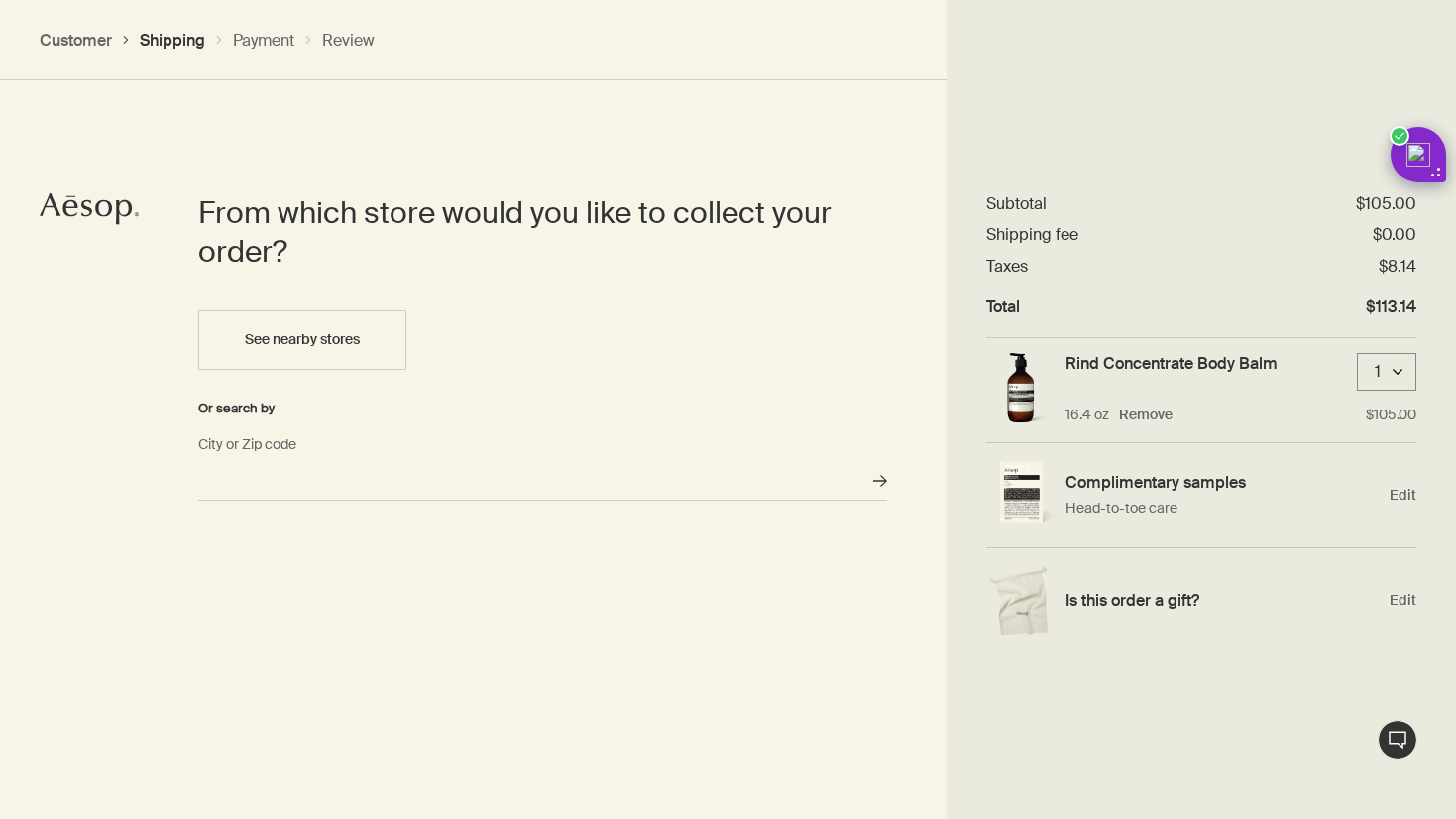 click on "City or Zip code" at bounding box center [542, 481] 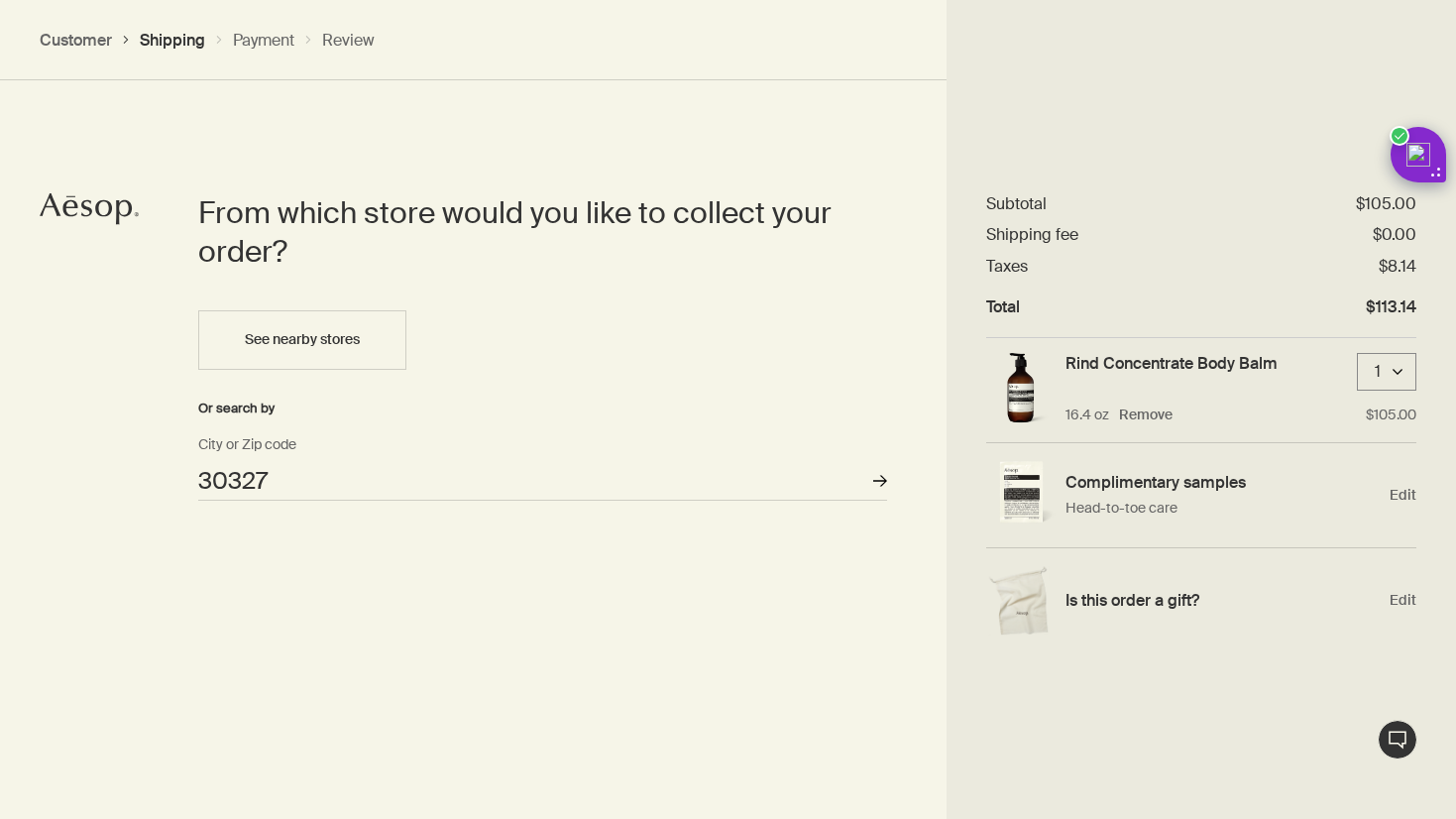 click on "Stores" 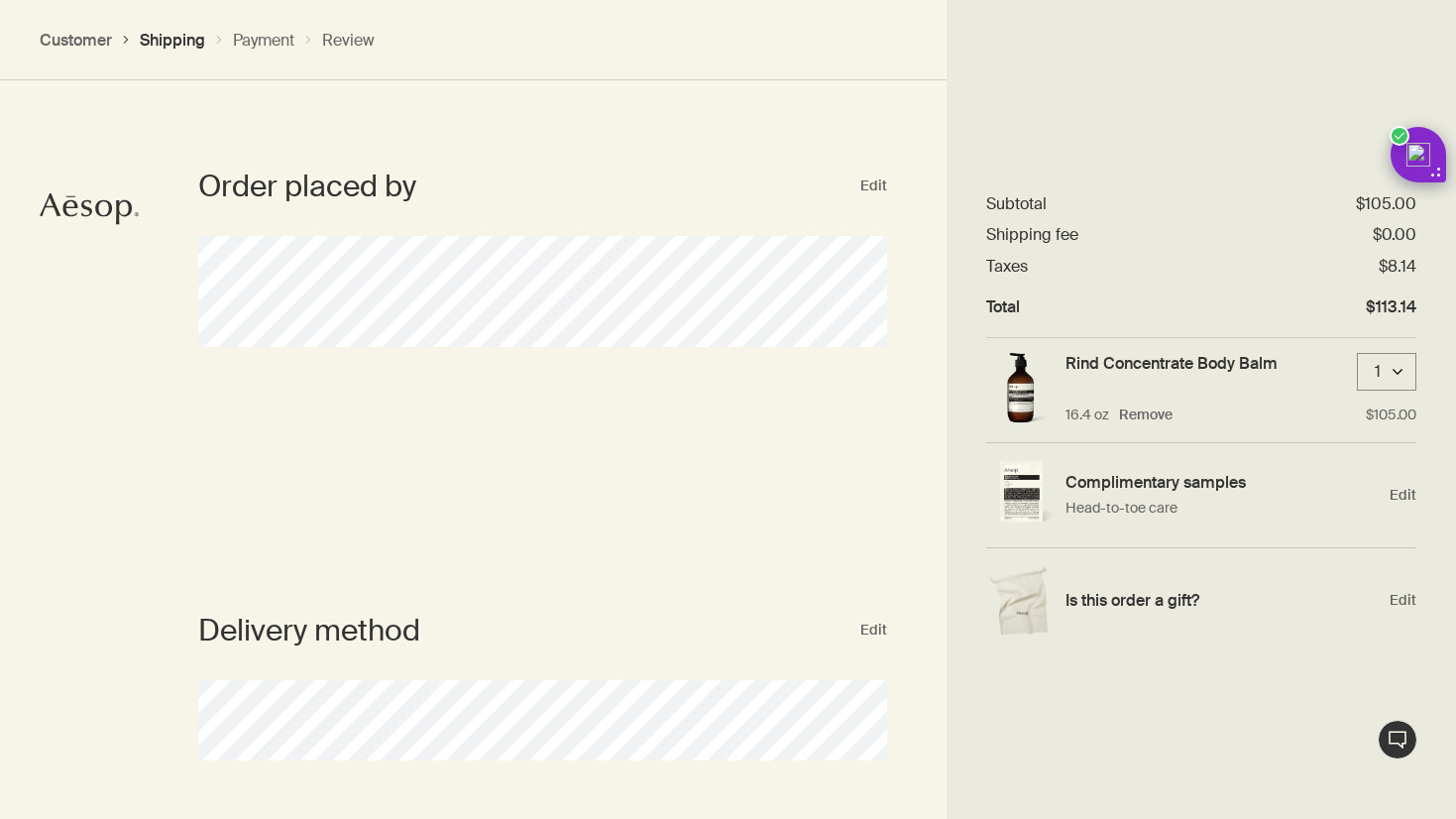 scroll, scrollTop: 0, scrollLeft: 0, axis: both 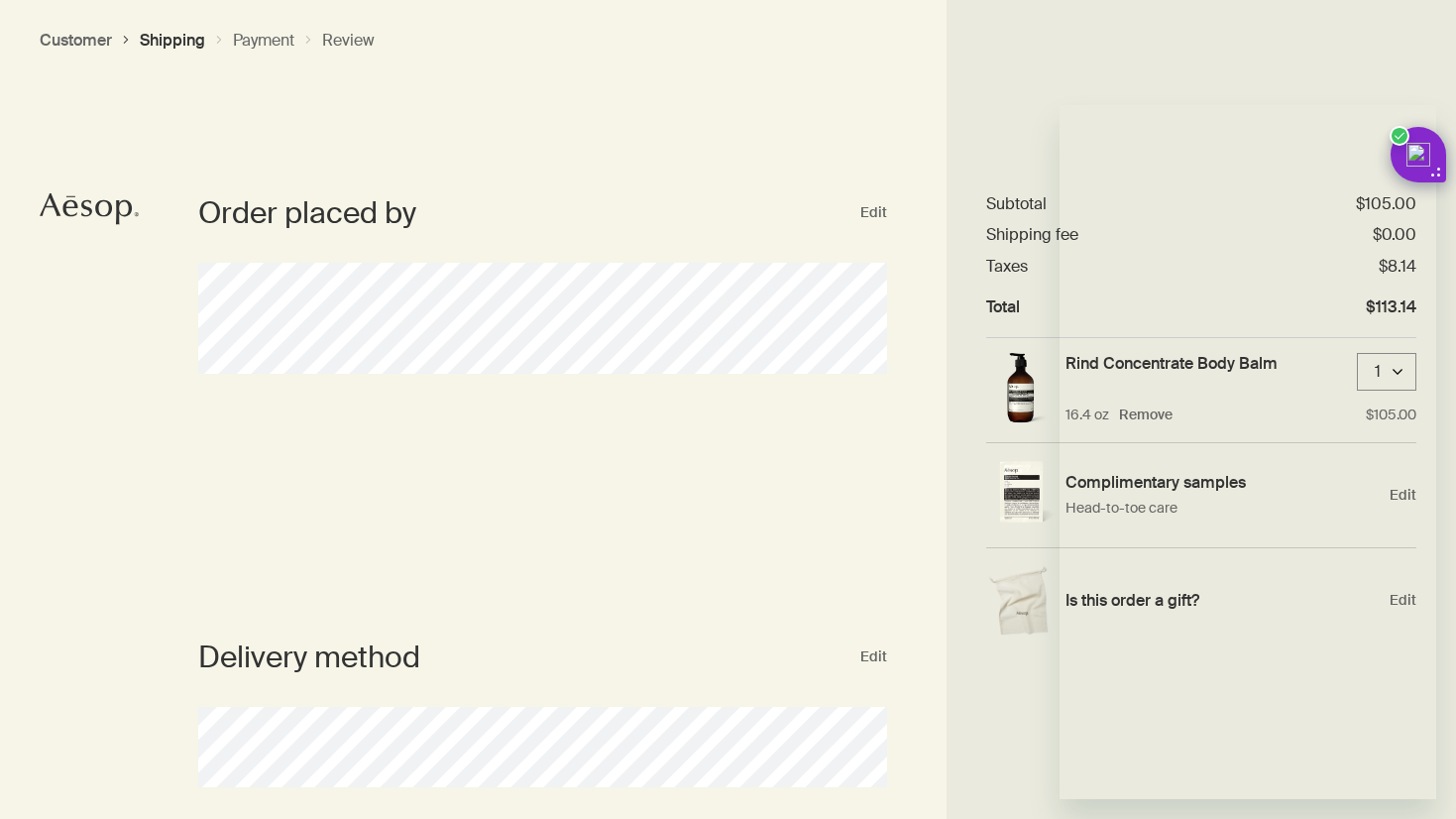 type on "30327" 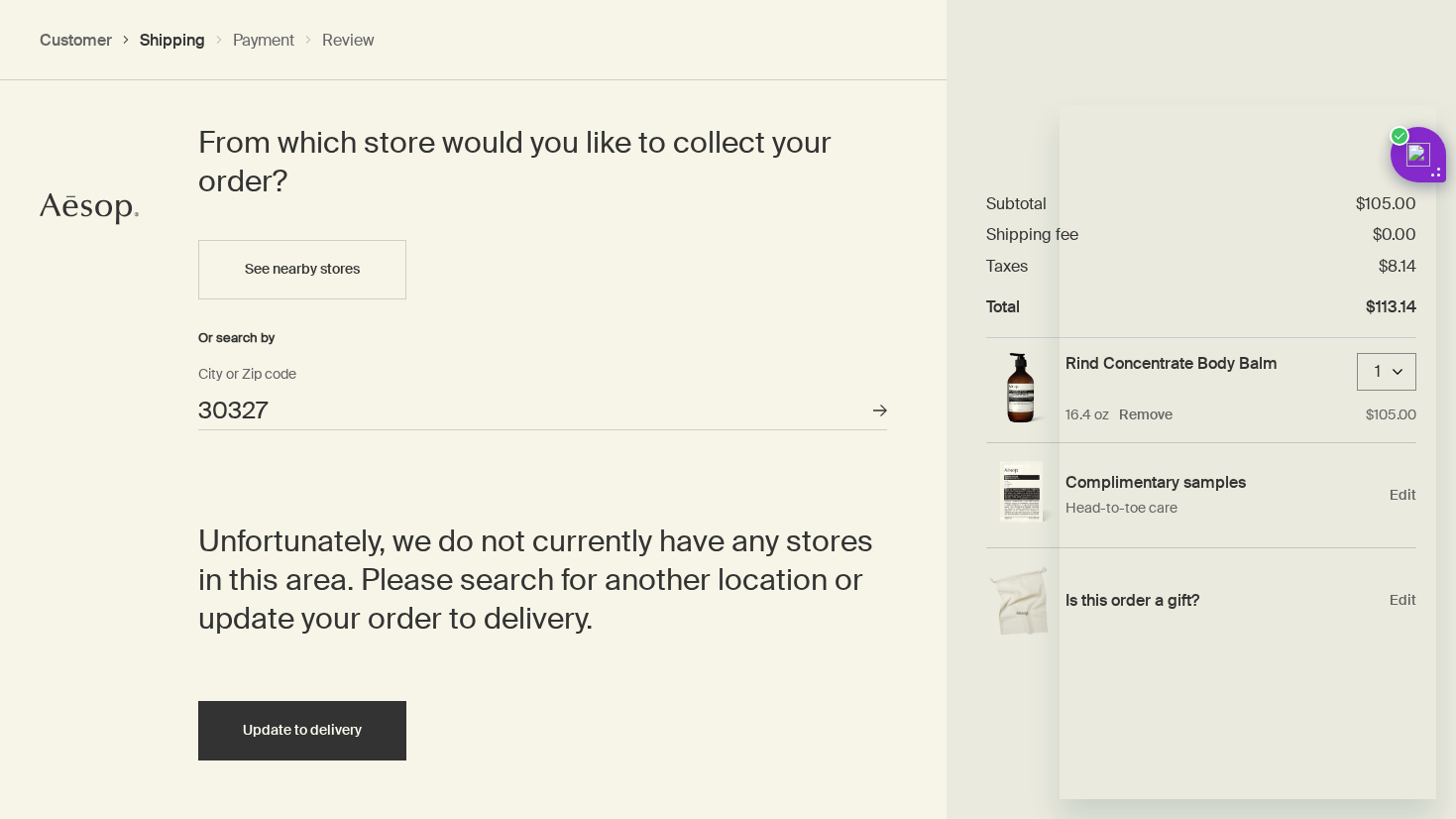 scroll, scrollTop: 1001, scrollLeft: 0, axis: vertical 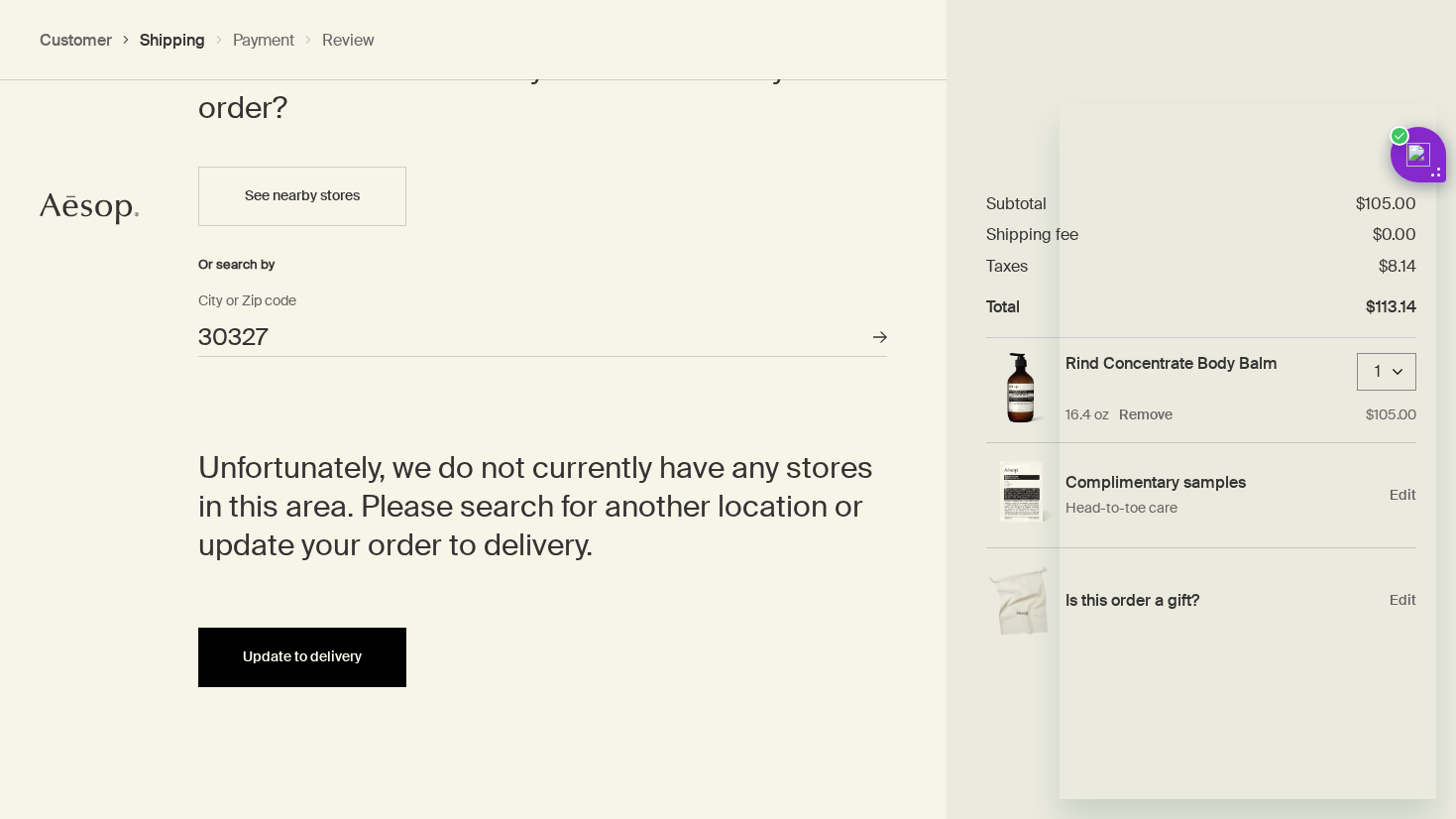 click on "Update to delivery" at bounding box center [302, 657] 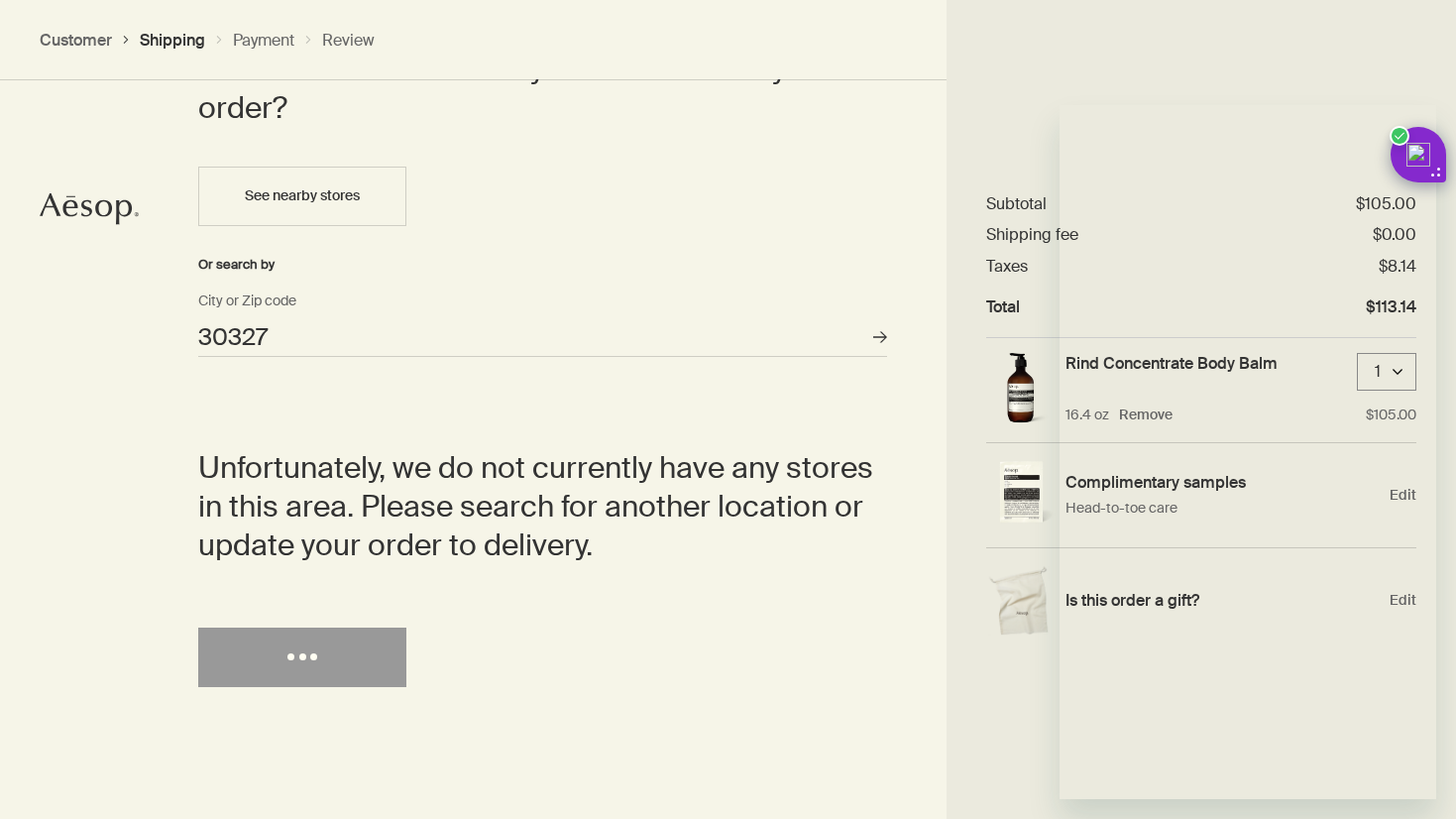 select on "US" 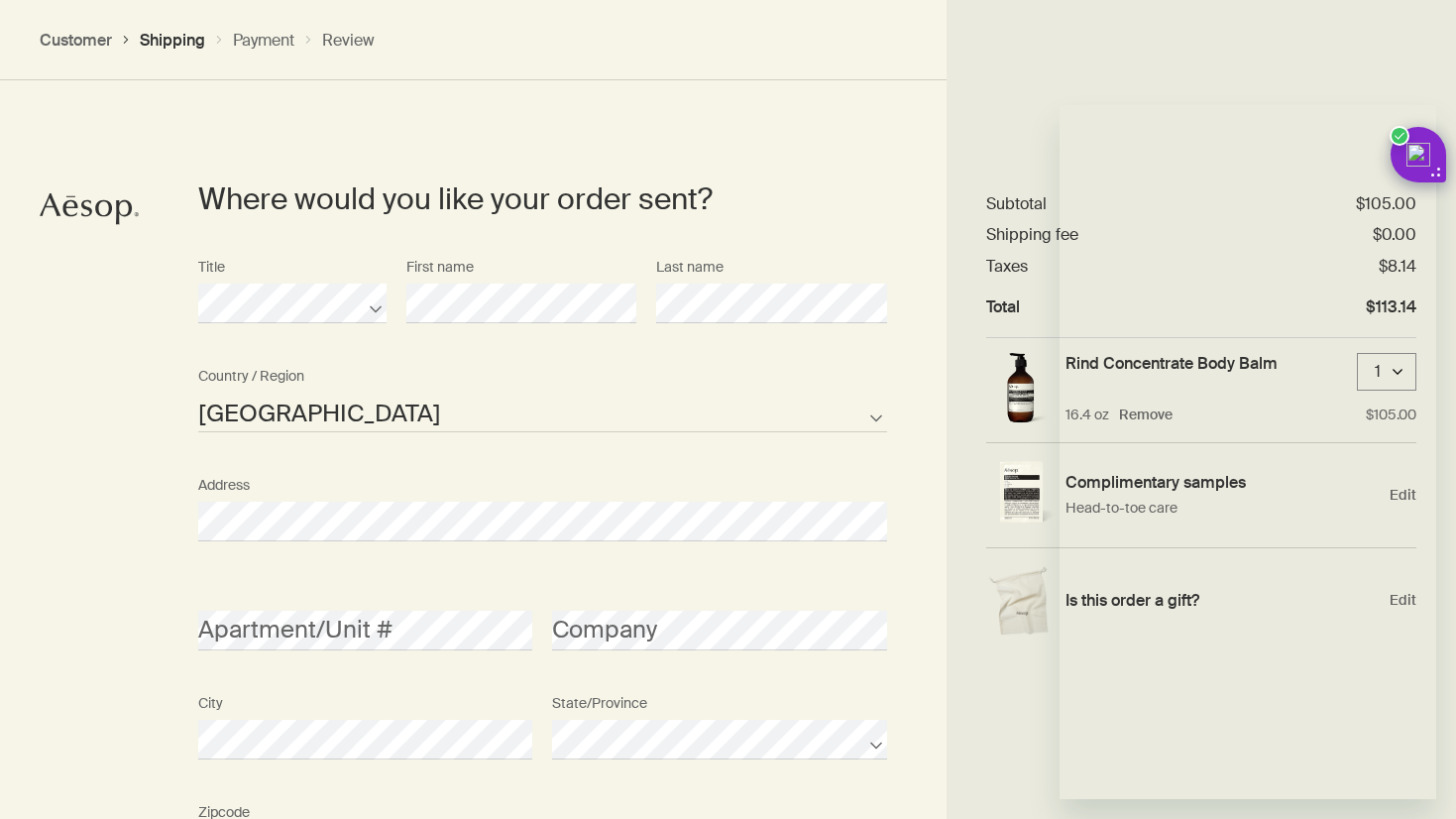 scroll, scrollTop: 858, scrollLeft: 0, axis: vertical 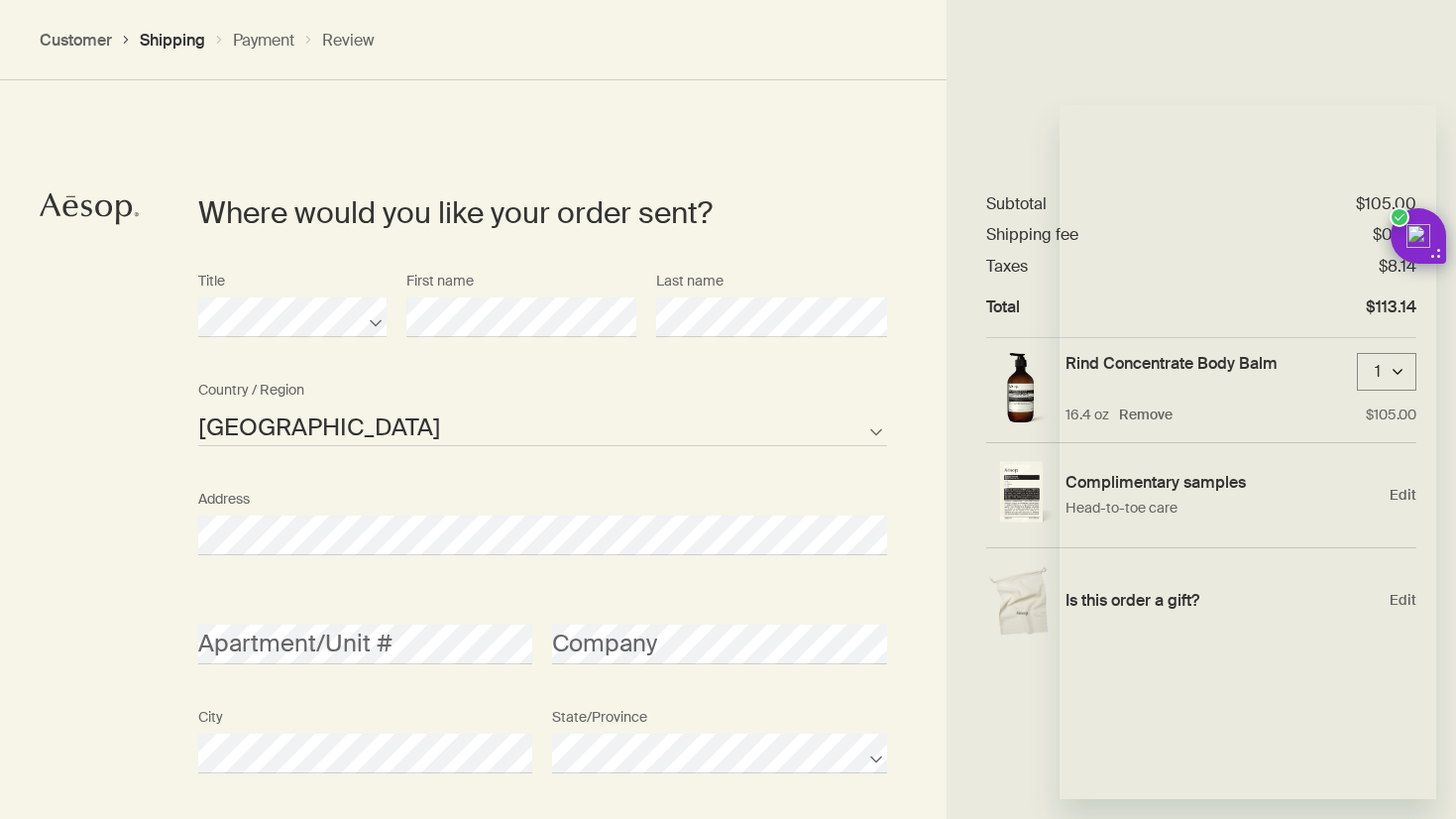 drag, startPoint x: 1433, startPoint y: 171, endPoint x: 1455, endPoint y: 251, distance: 82.9699 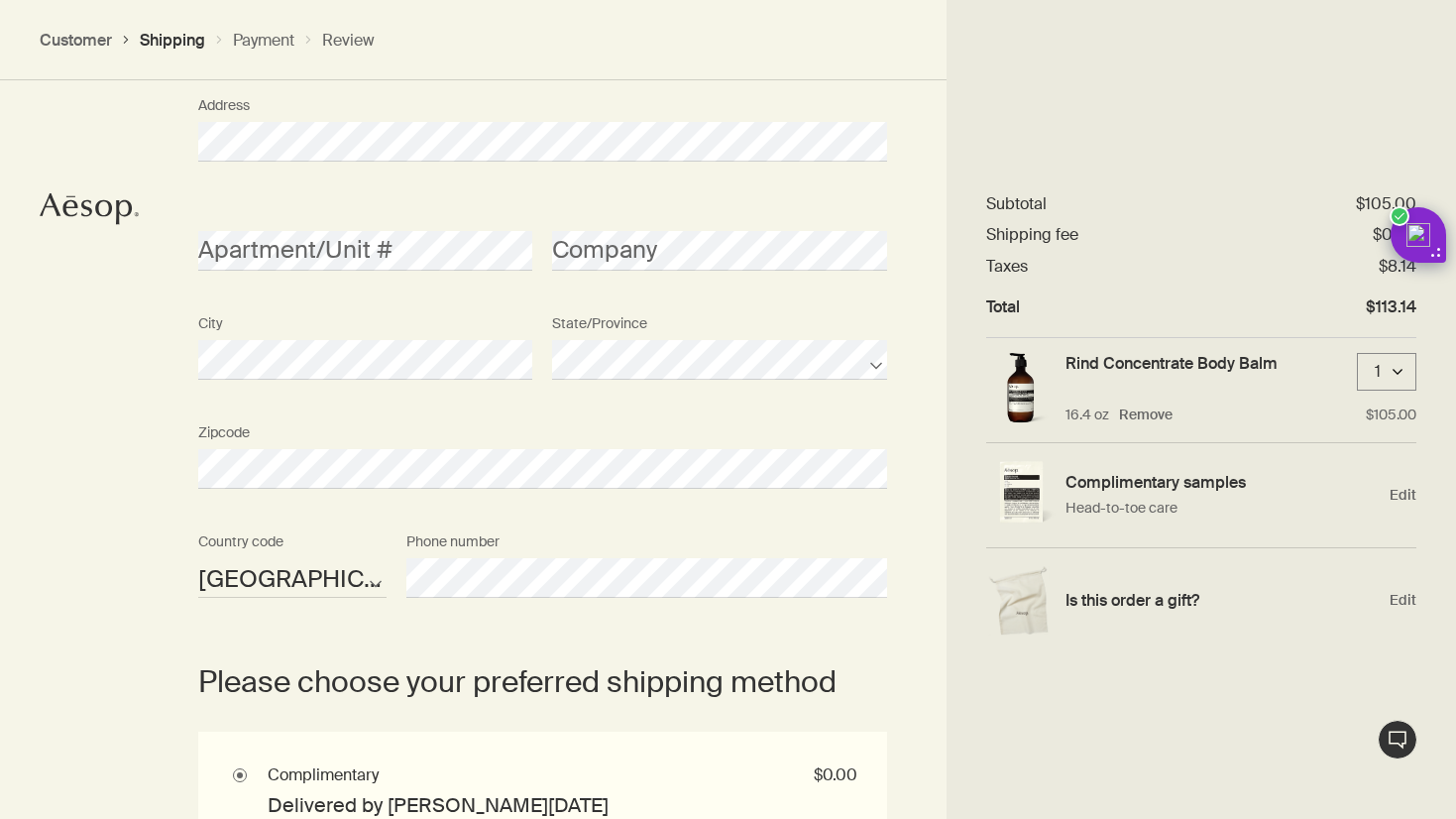 scroll, scrollTop: 2015, scrollLeft: 0, axis: vertical 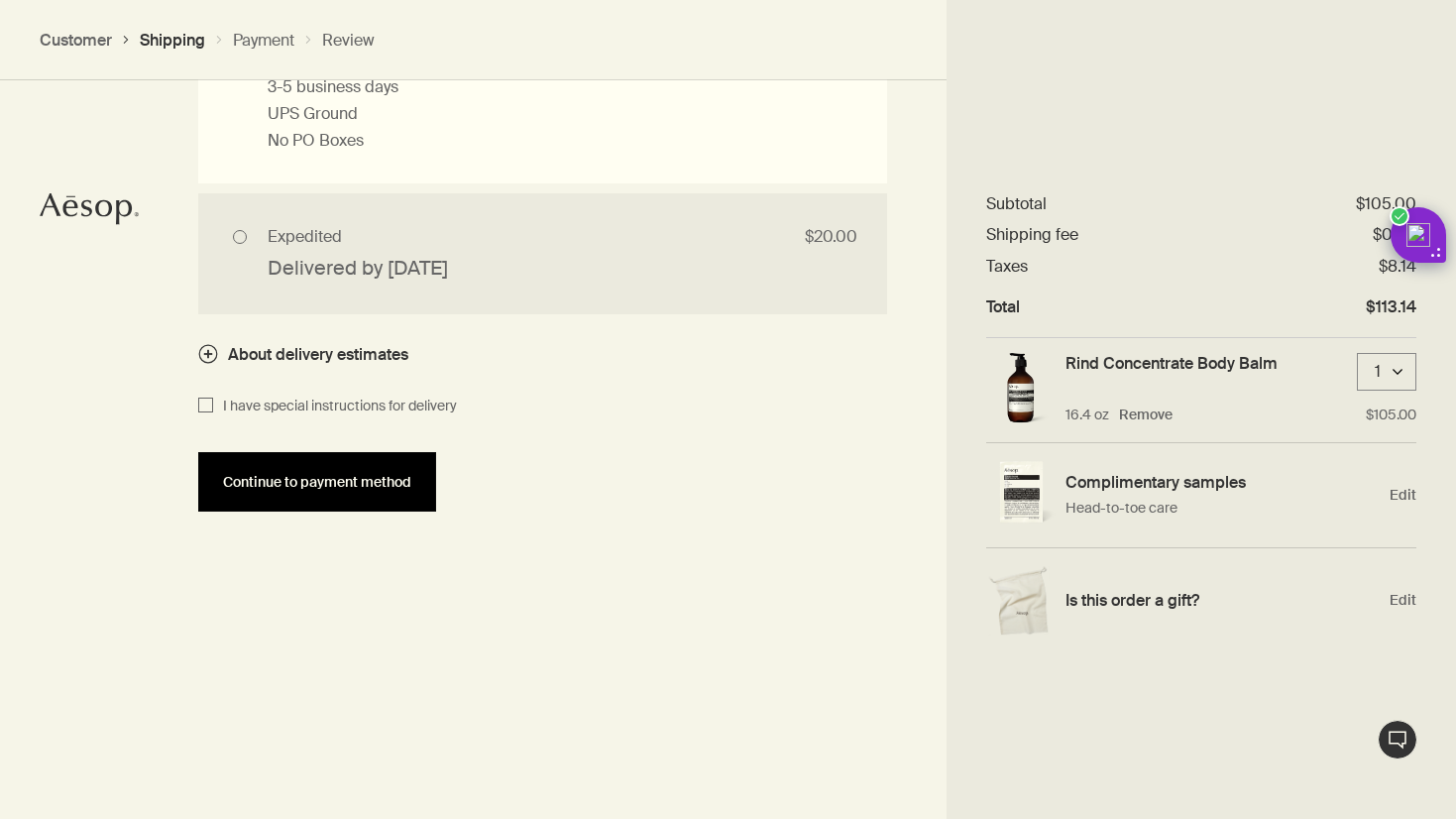 click on "Continue to payment method" at bounding box center (317, 482) 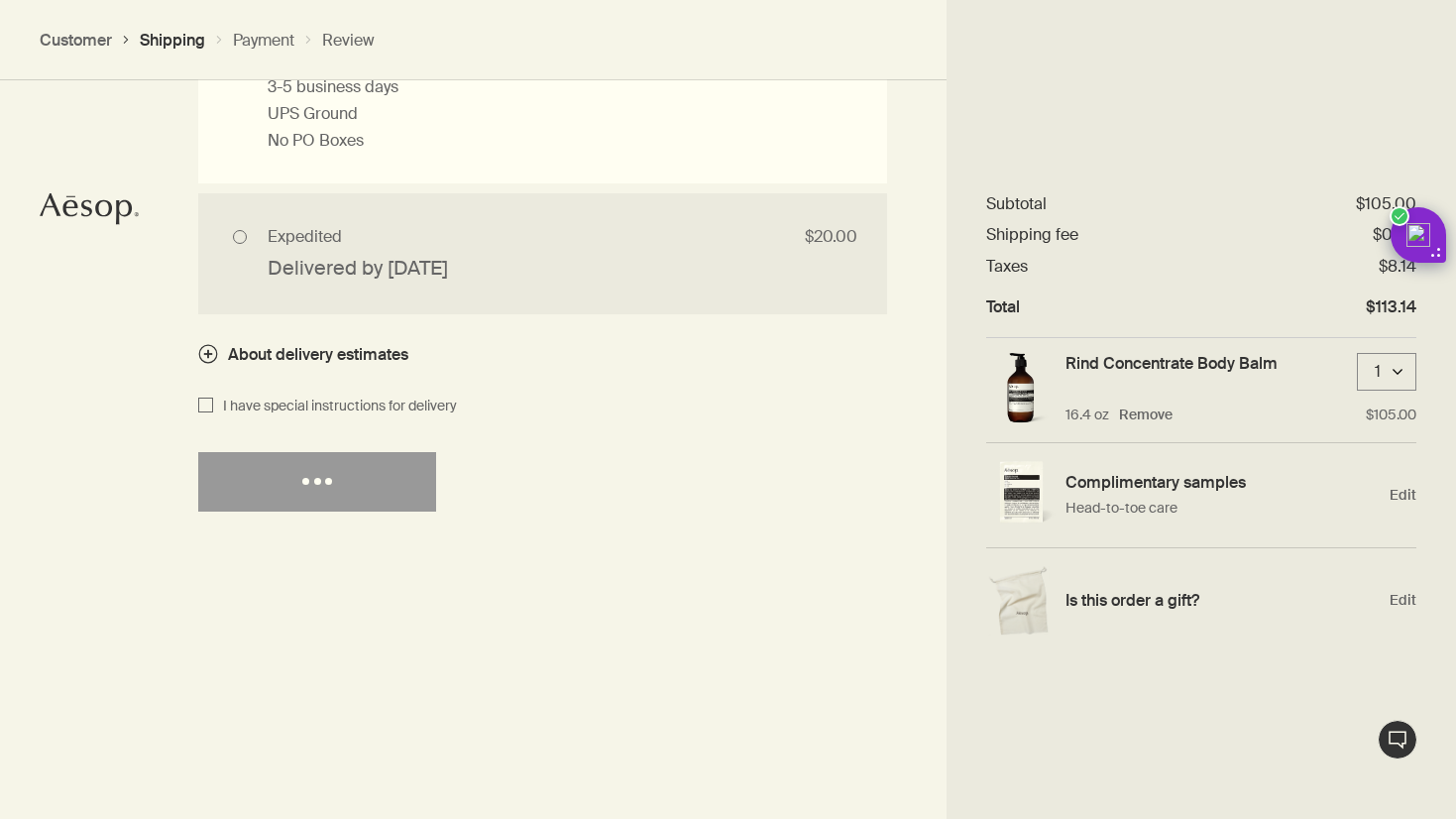 select on "US" 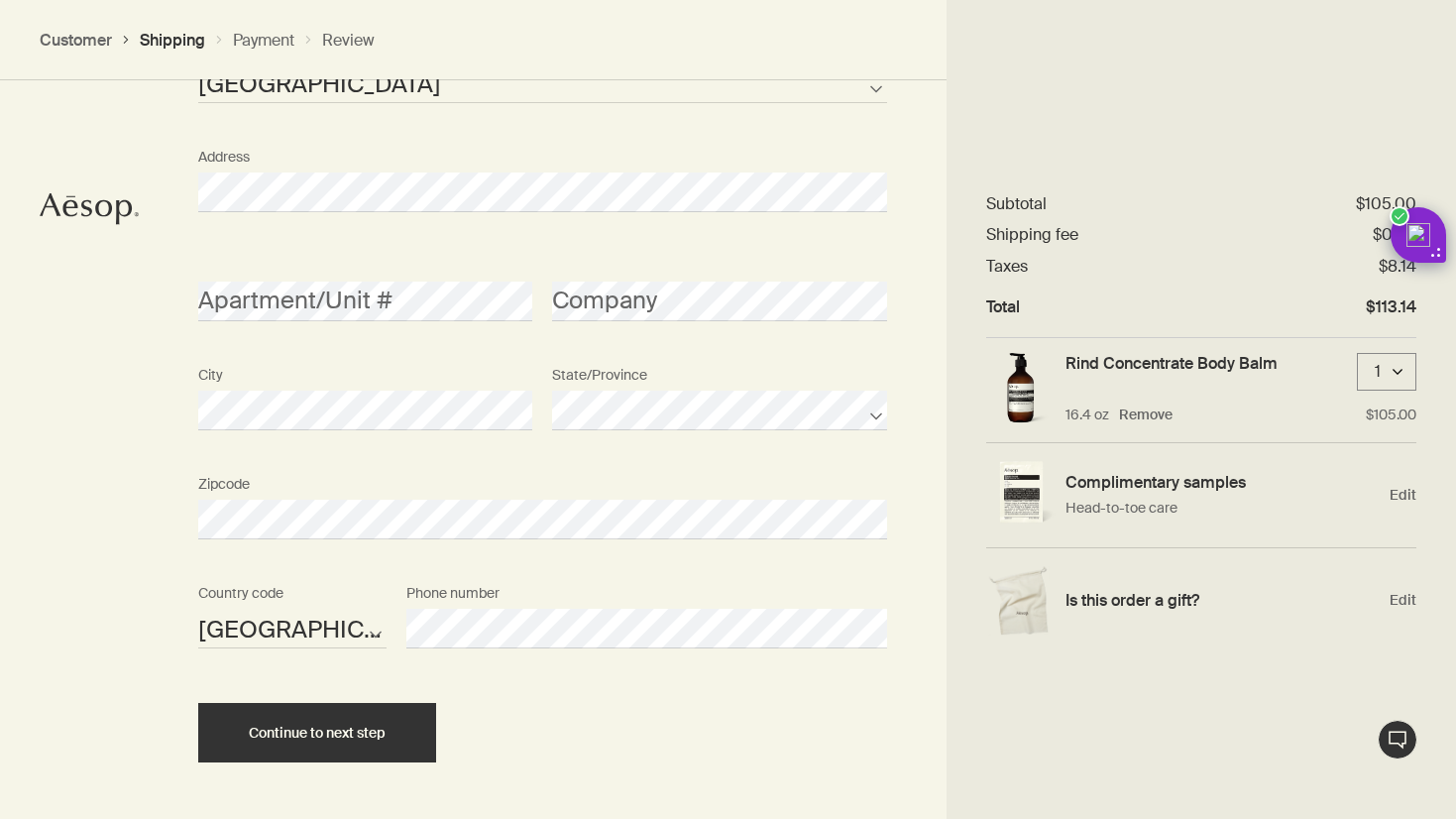scroll, scrollTop: 2326, scrollLeft: 0, axis: vertical 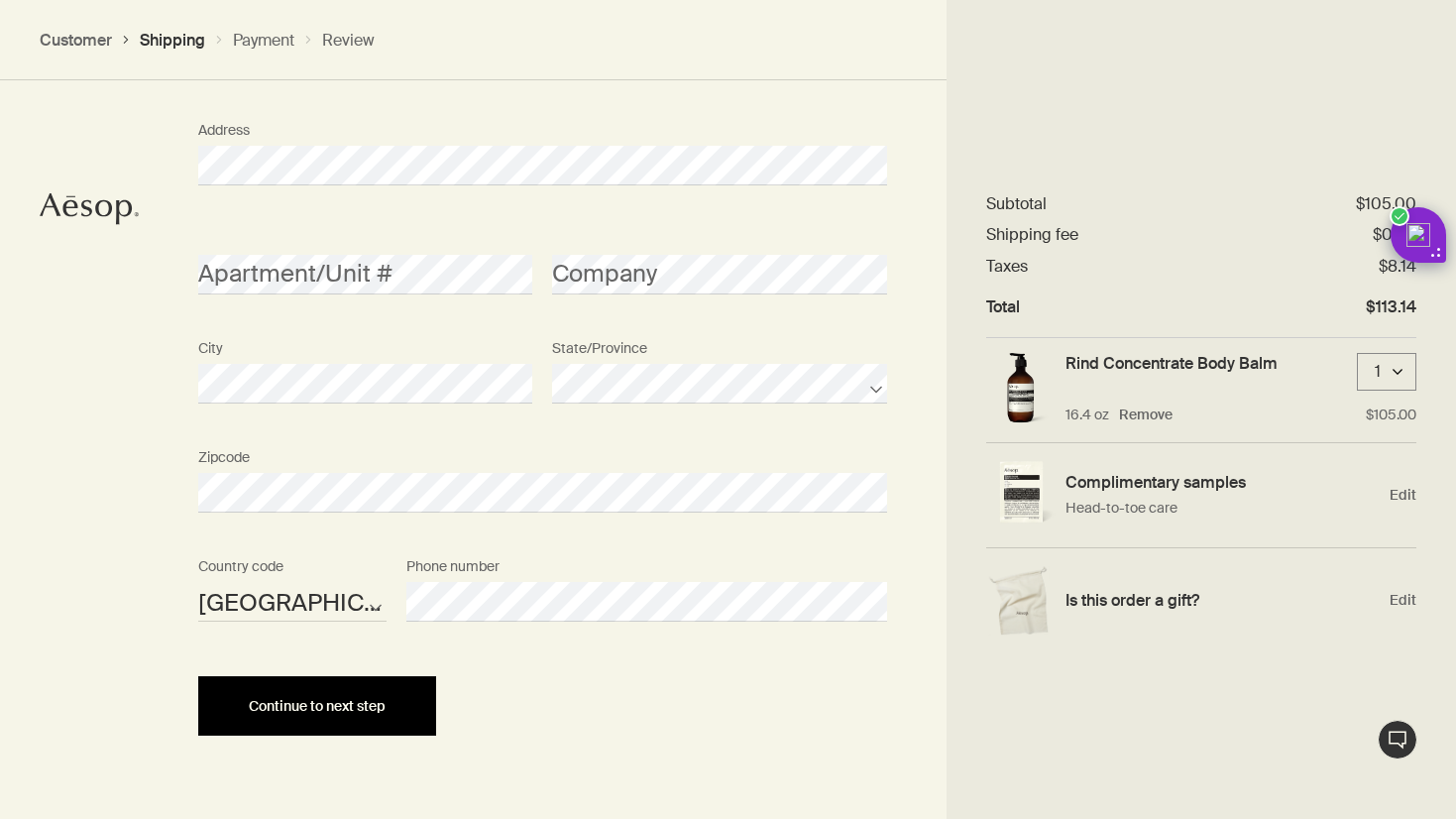 click on "Continue to next step" at bounding box center (317, 706) 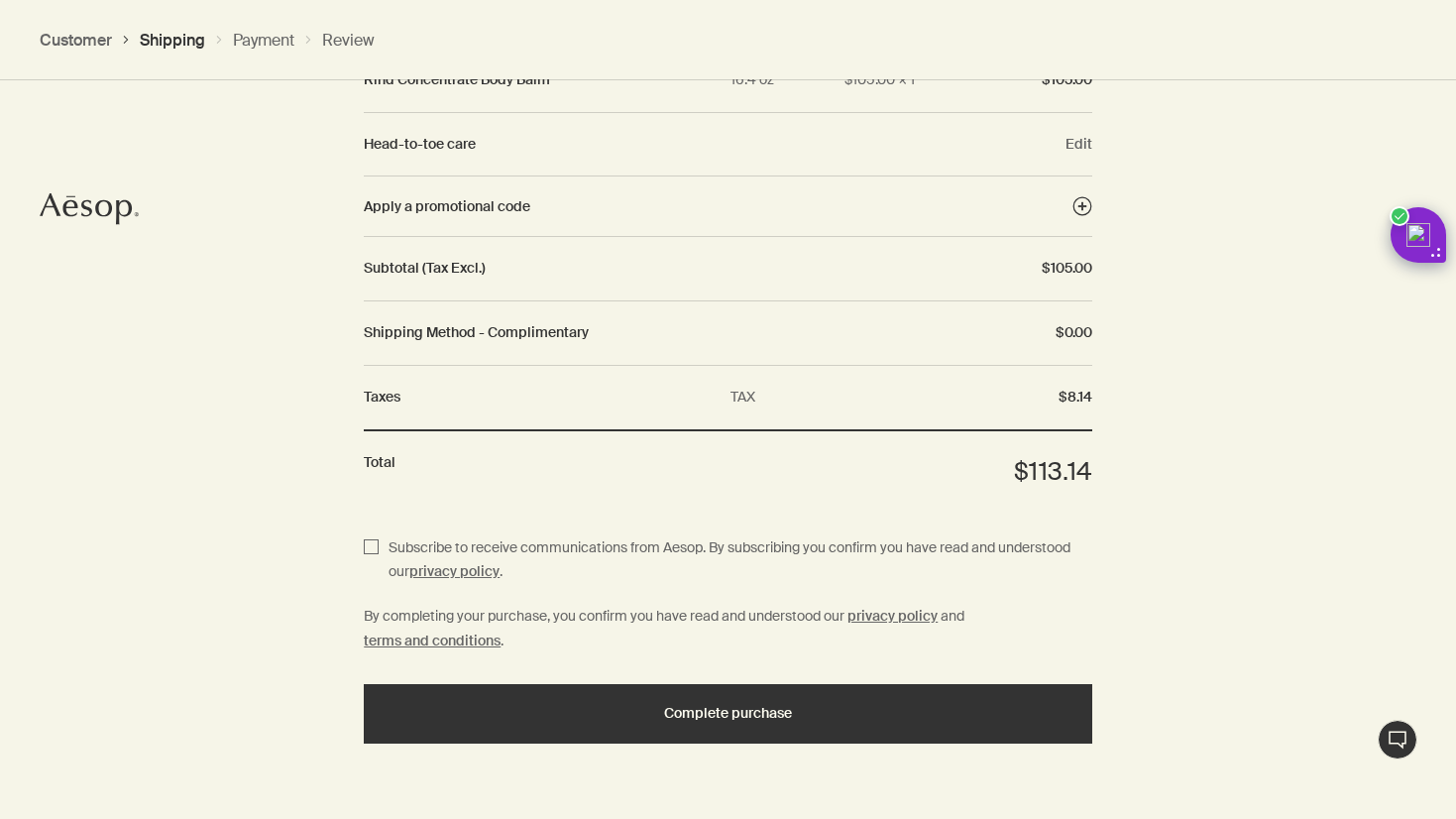 scroll, scrollTop: 2248, scrollLeft: 0, axis: vertical 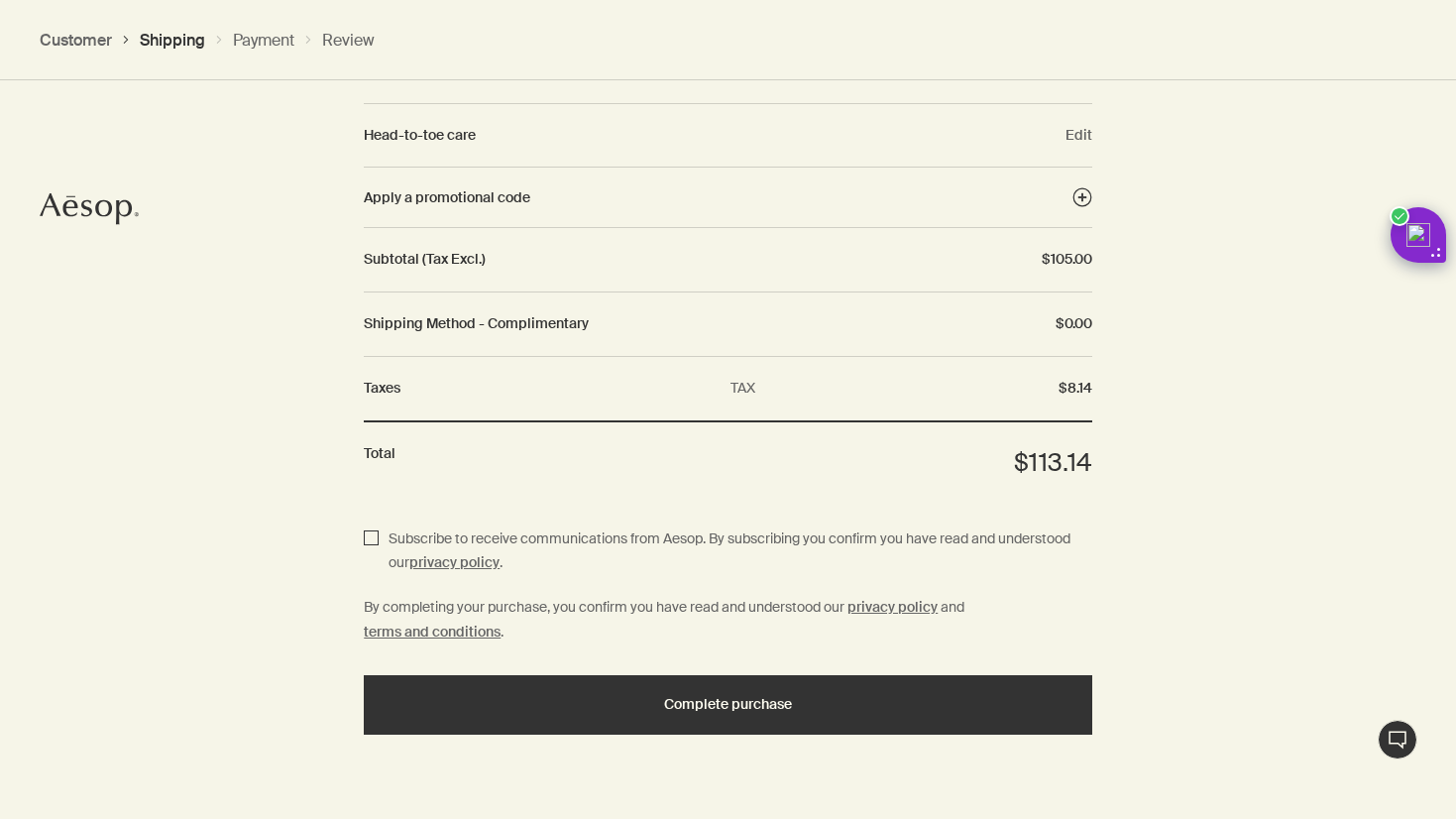 click on "Subscribe to receive communications from Aesop. By subscribing you confirm you have read and understood our   privacy policy ." at bounding box center [371, 551] 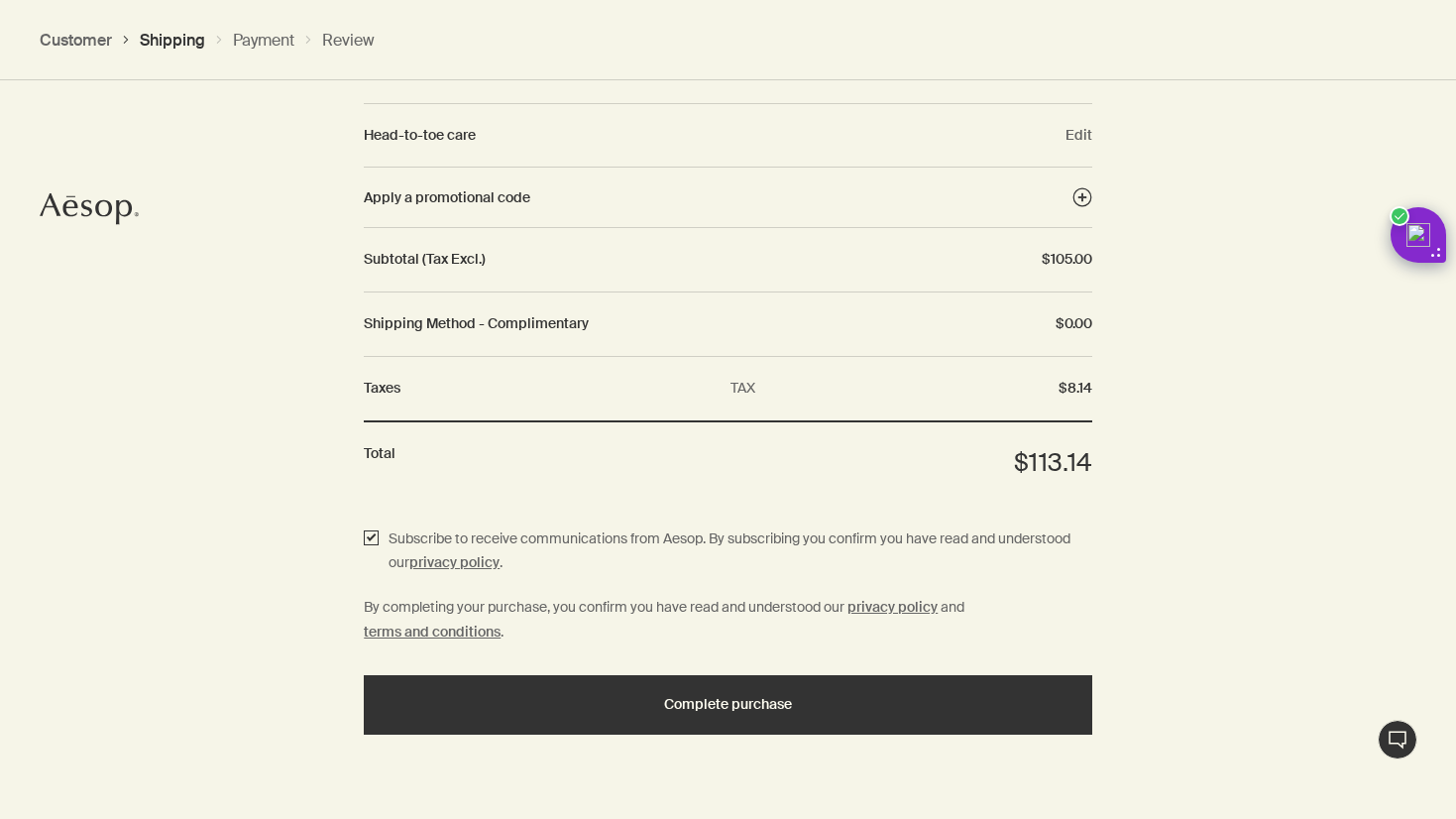 click on "Subscribe to receive communications from Aesop. By subscribing you confirm you have read and understood our   privacy policy ." at bounding box center [371, 551] 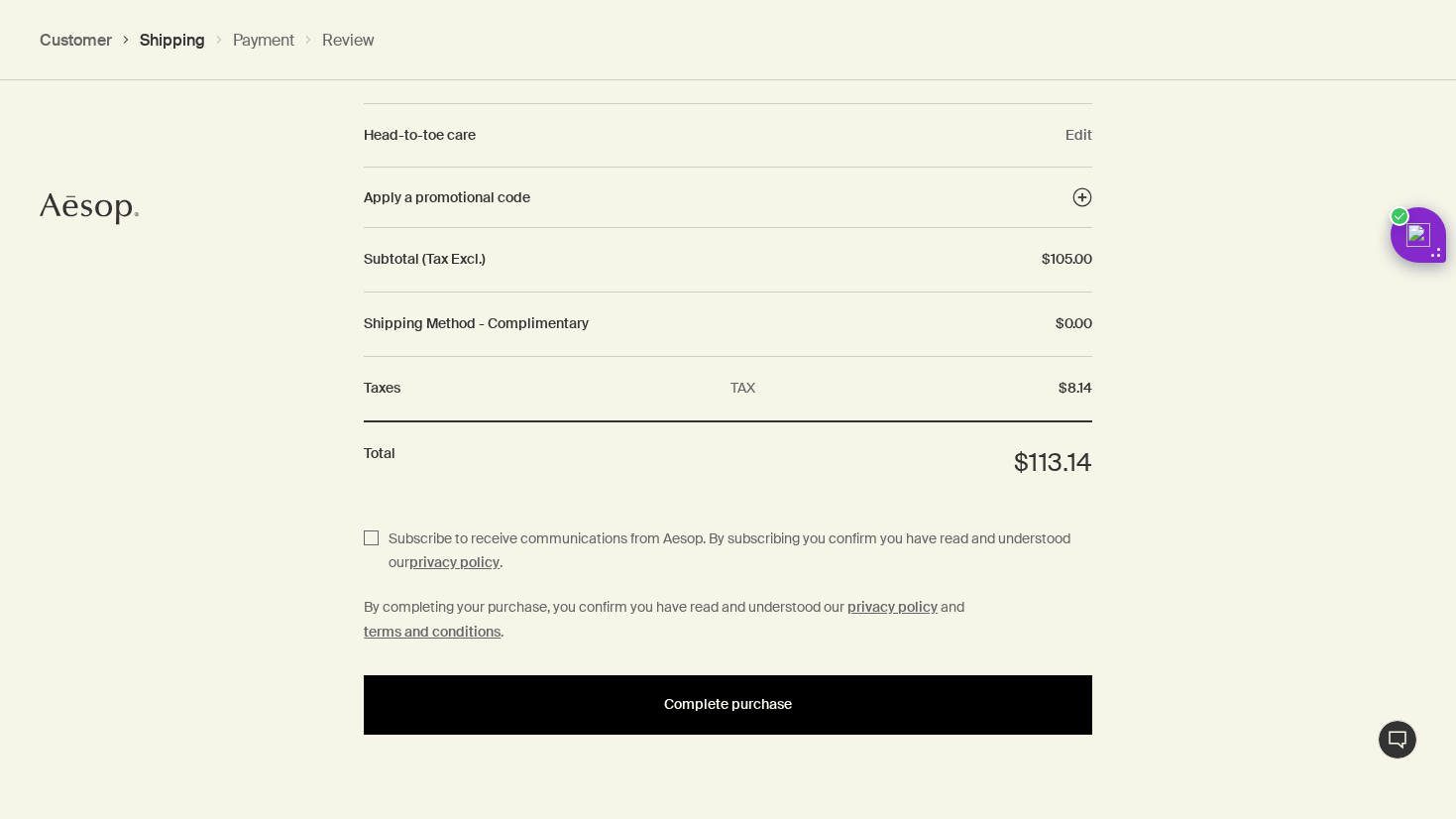 click on "Complete purchase" at bounding box center (728, 705) 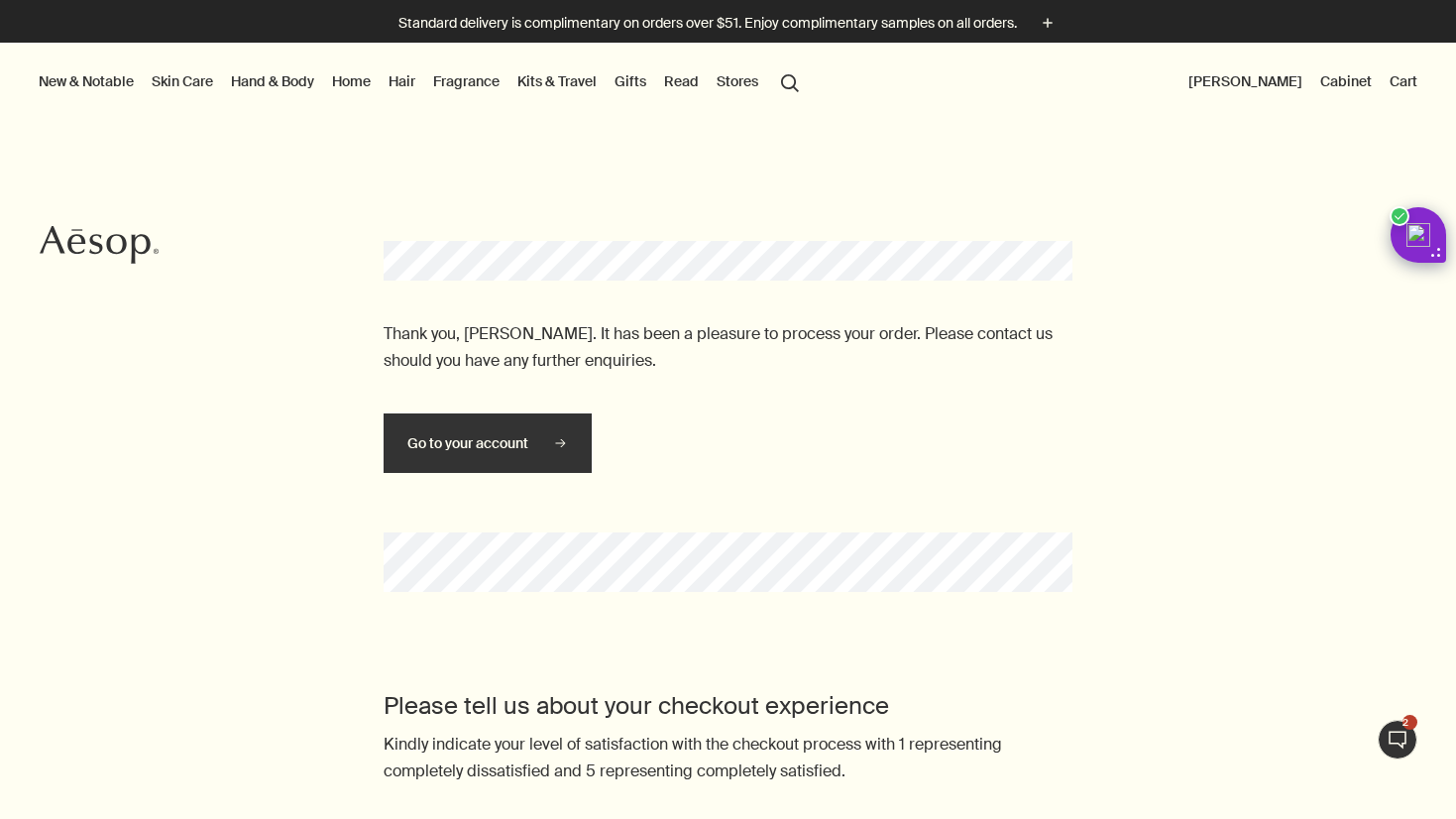 scroll, scrollTop: 0, scrollLeft: 0, axis: both 